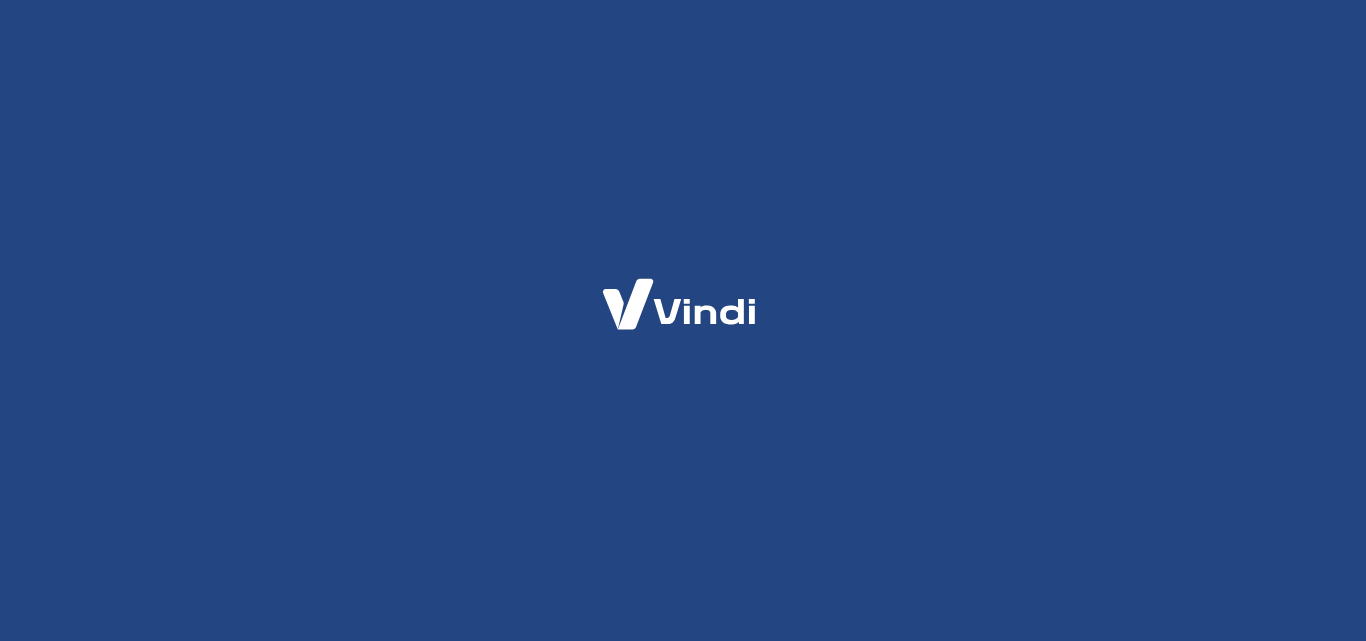 scroll, scrollTop: 0, scrollLeft: 0, axis: both 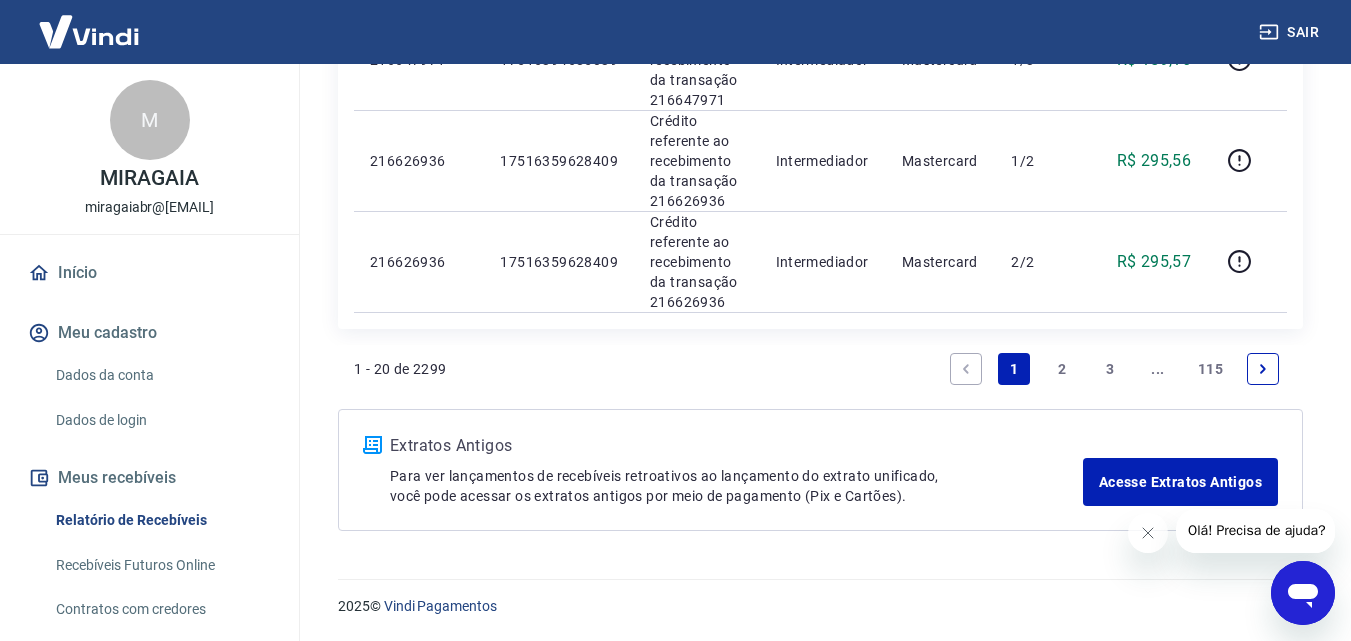 click 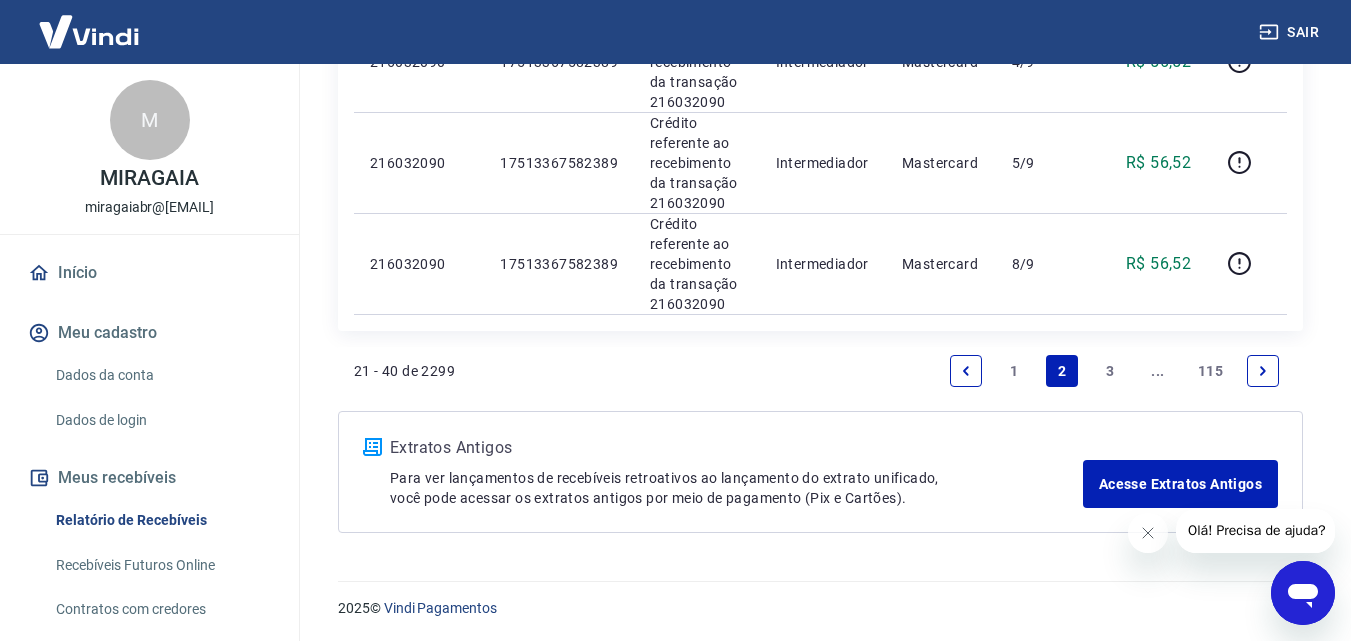 scroll, scrollTop: 2313, scrollLeft: 0, axis: vertical 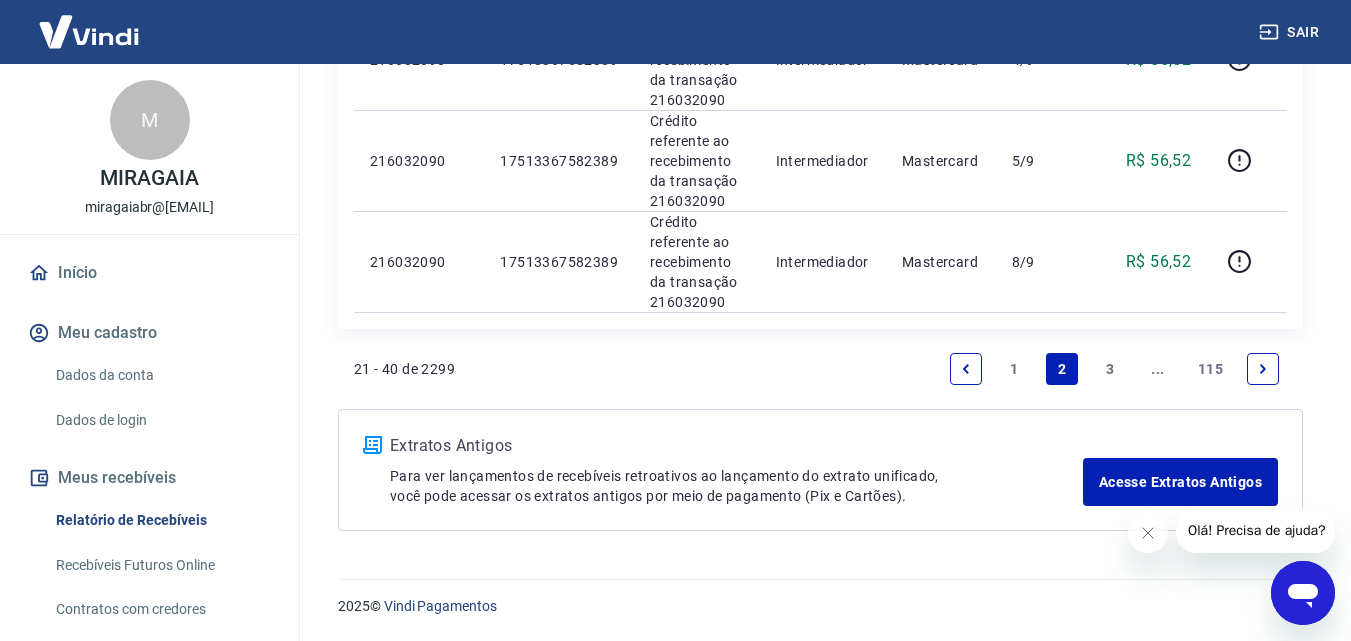 click 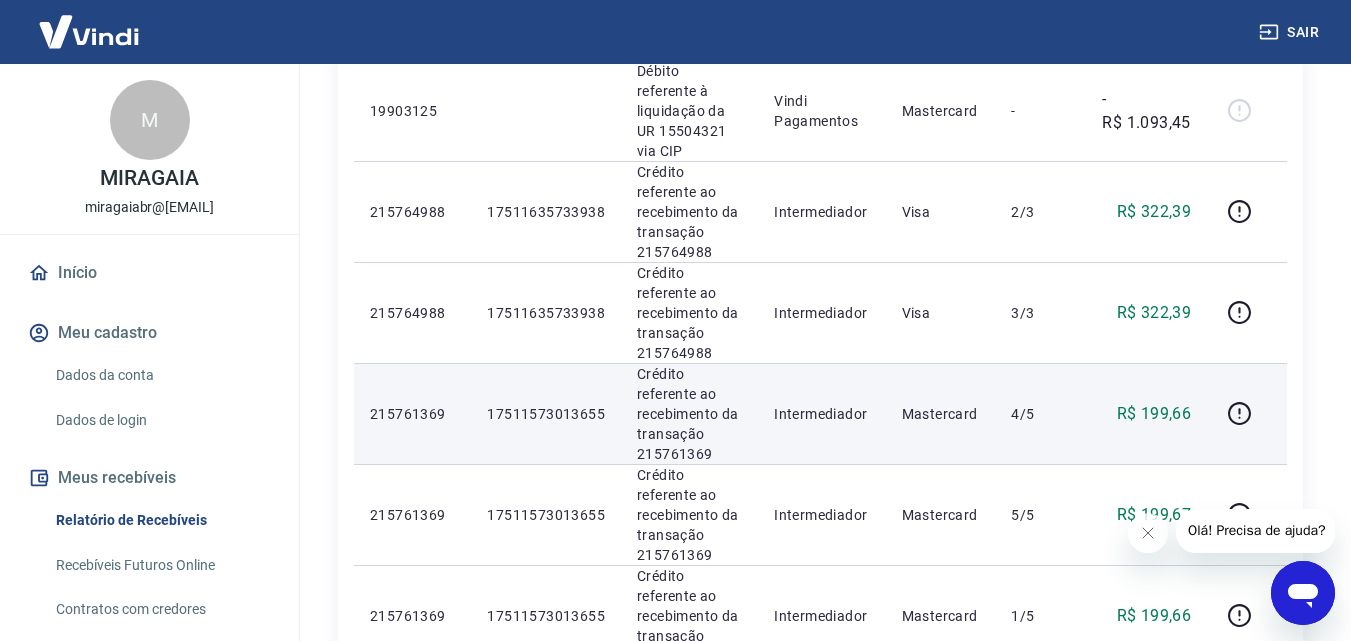 scroll, scrollTop: 1845, scrollLeft: 0, axis: vertical 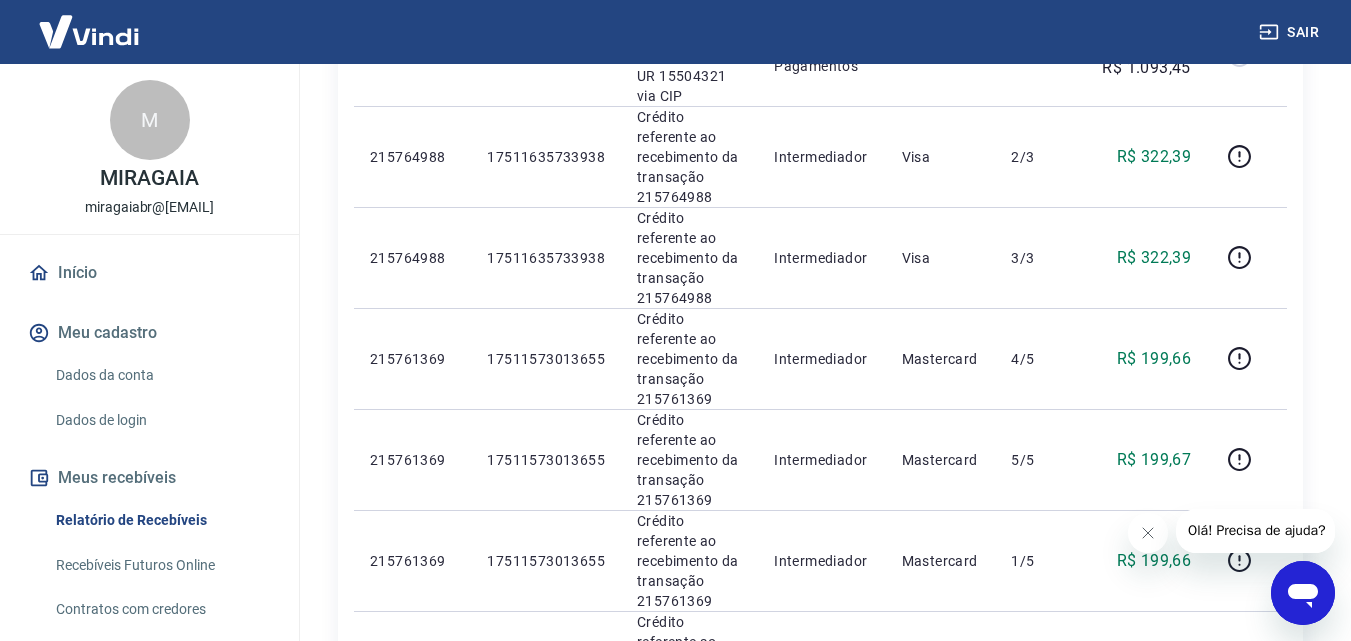 click 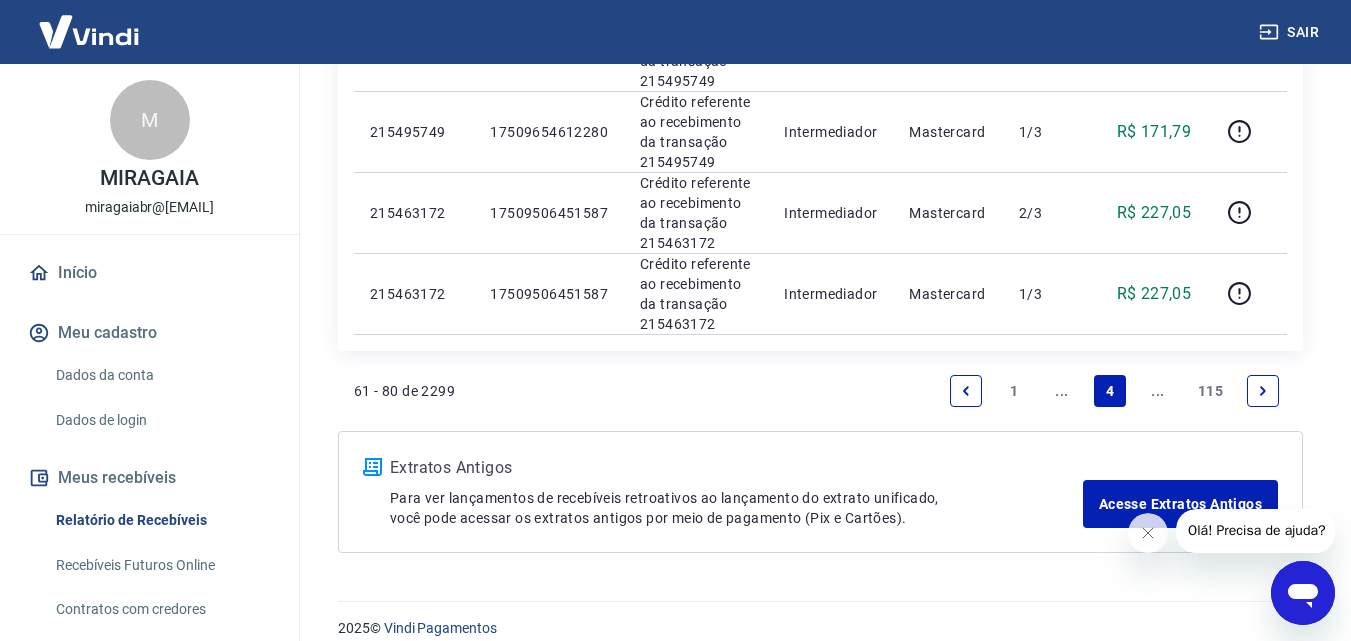 scroll, scrollTop: 1909, scrollLeft: 0, axis: vertical 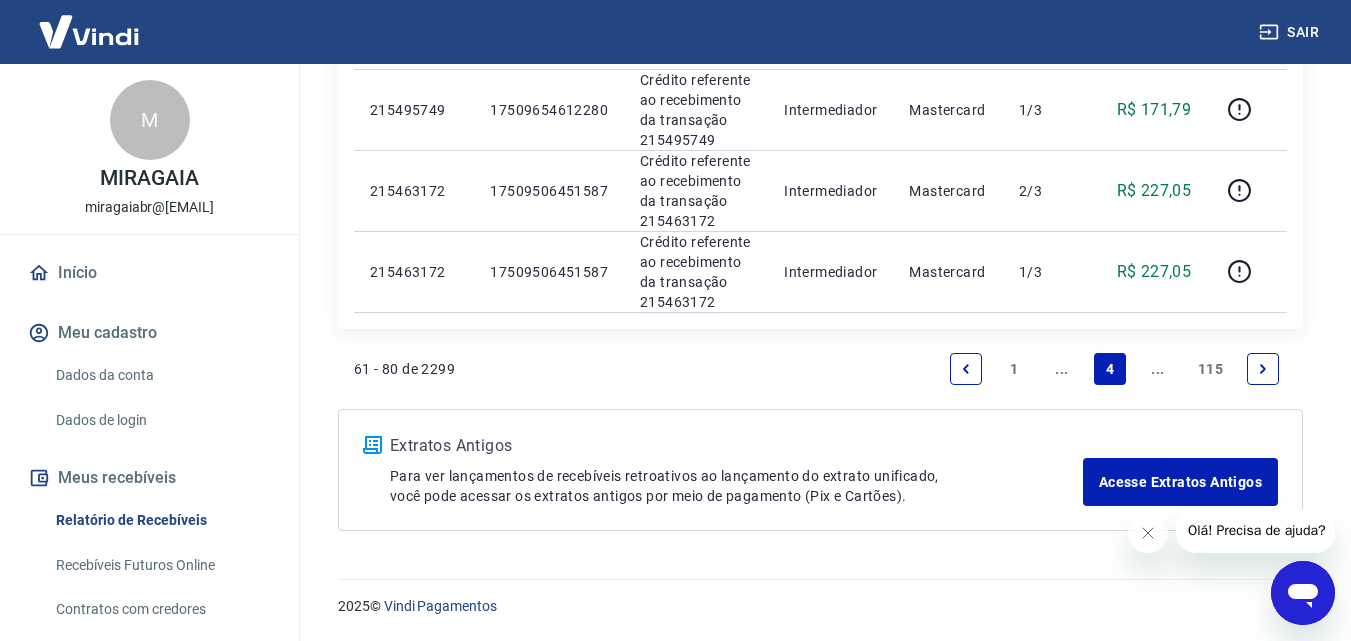 click 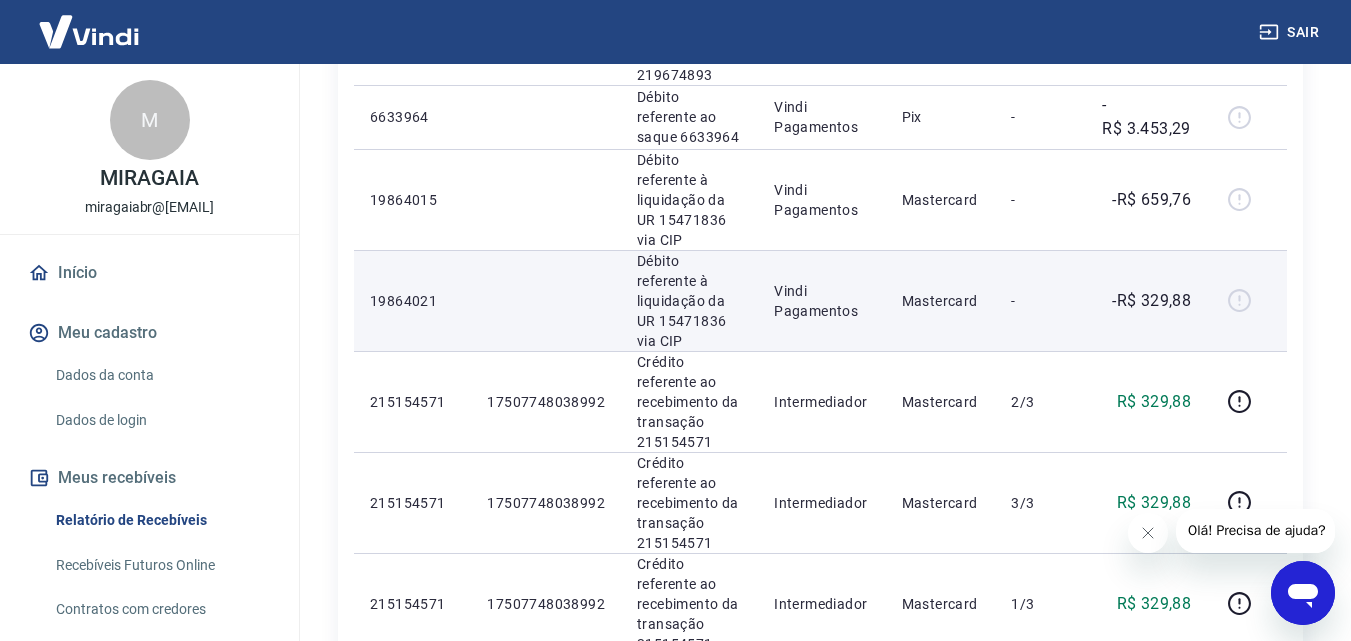 scroll, scrollTop: 1333, scrollLeft: 0, axis: vertical 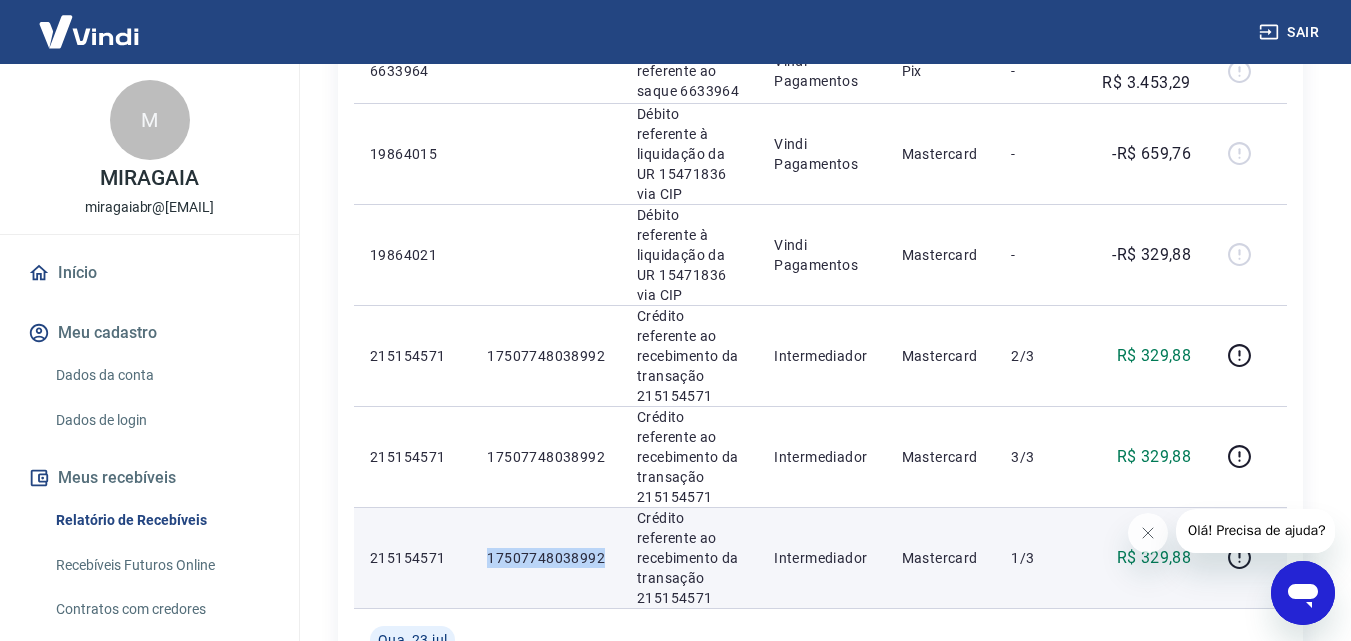 drag, startPoint x: 601, startPoint y: 323, endPoint x: 483, endPoint y: 329, distance: 118.15244 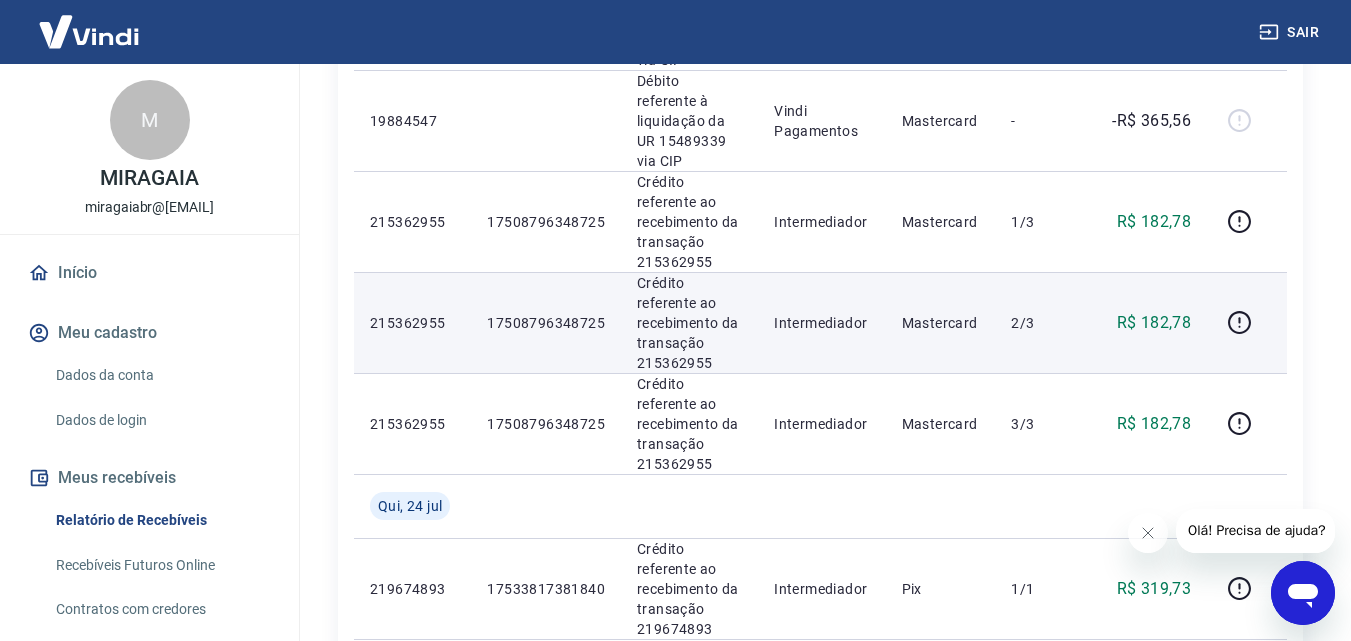 scroll, scrollTop: 700, scrollLeft: 0, axis: vertical 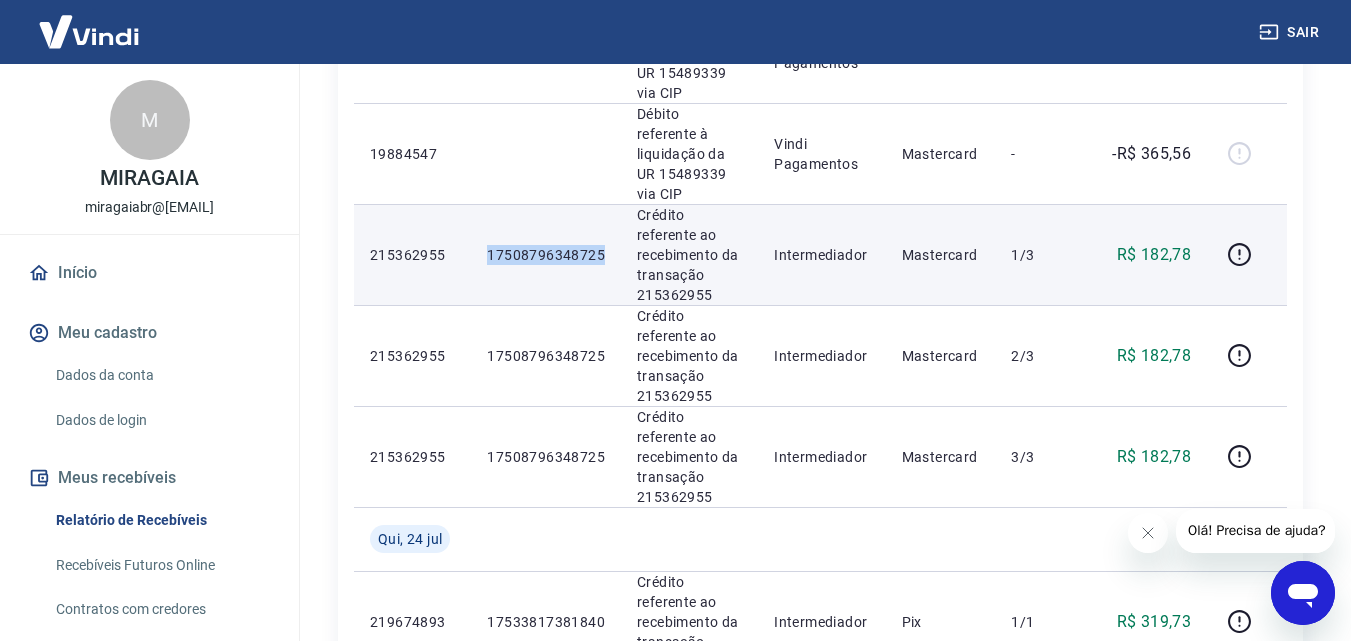 drag, startPoint x: 605, startPoint y: 179, endPoint x: 474, endPoint y: 201, distance: 132.83449 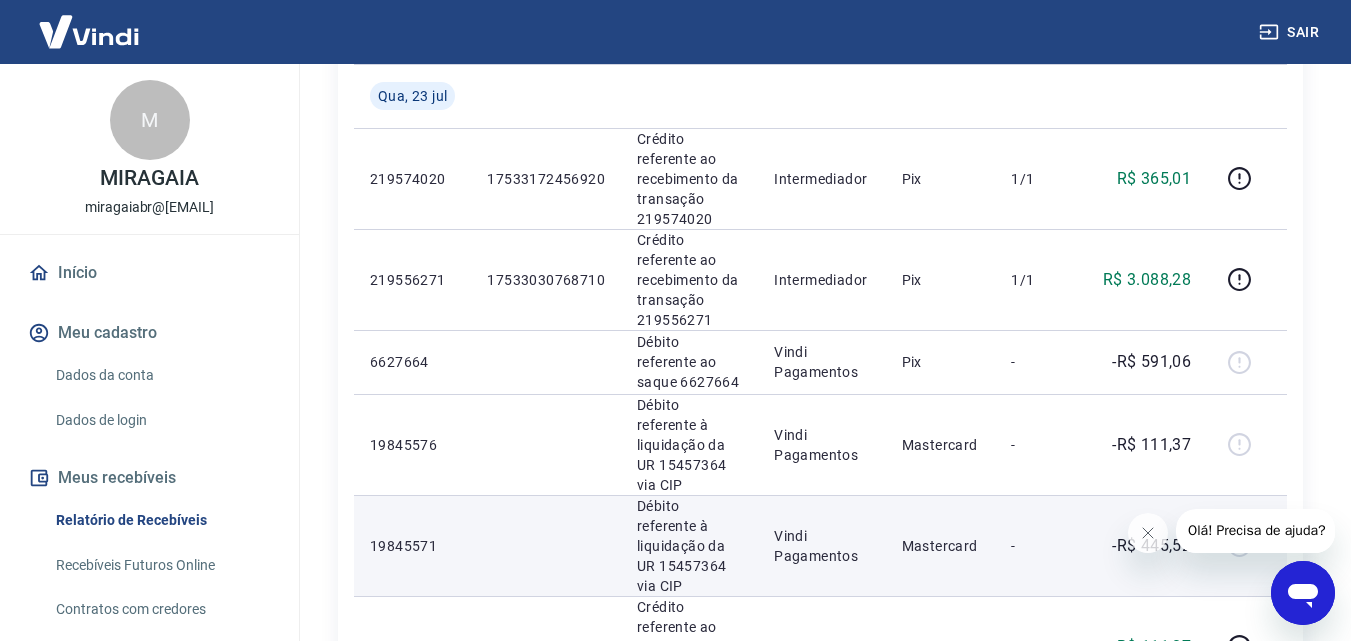 scroll, scrollTop: 1922, scrollLeft: 0, axis: vertical 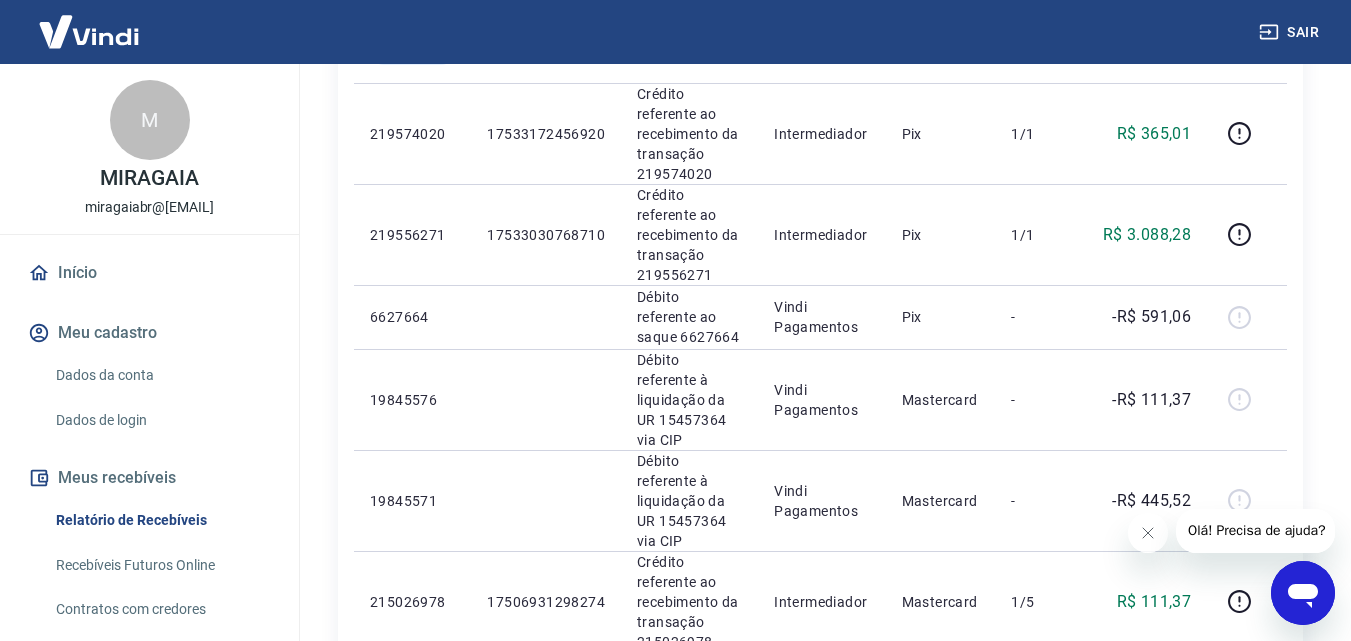 click 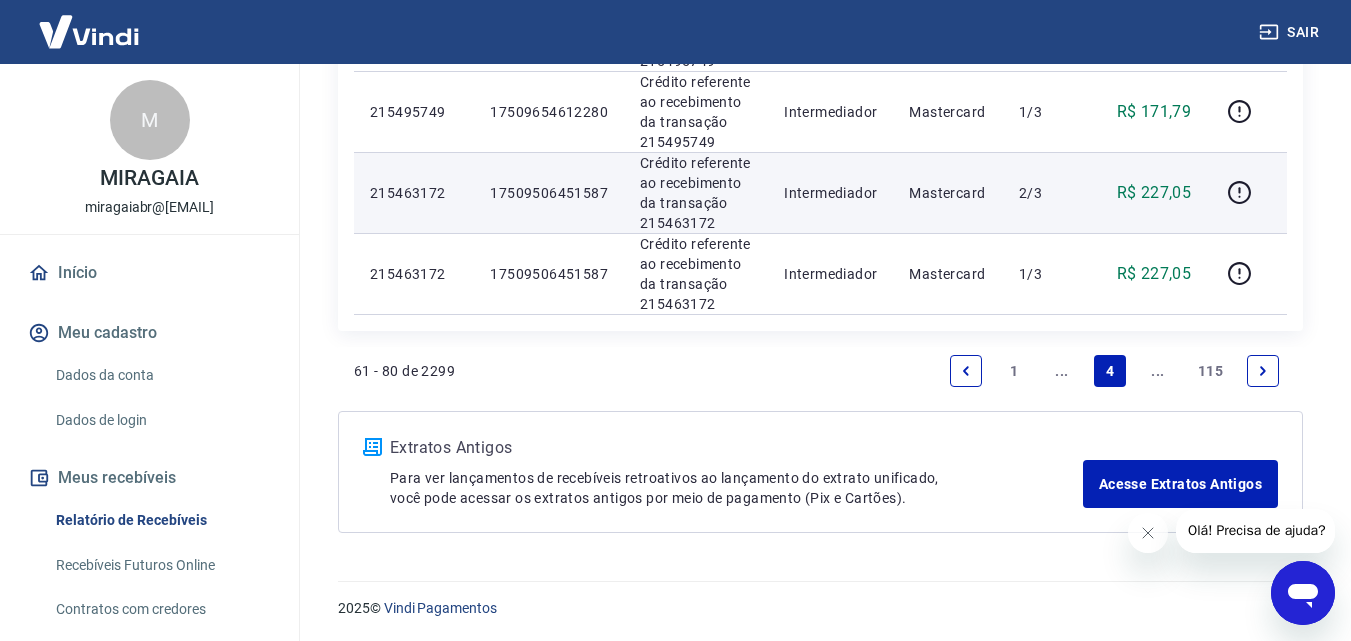 scroll, scrollTop: 1909, scrollLeft: 0, axis: vertical 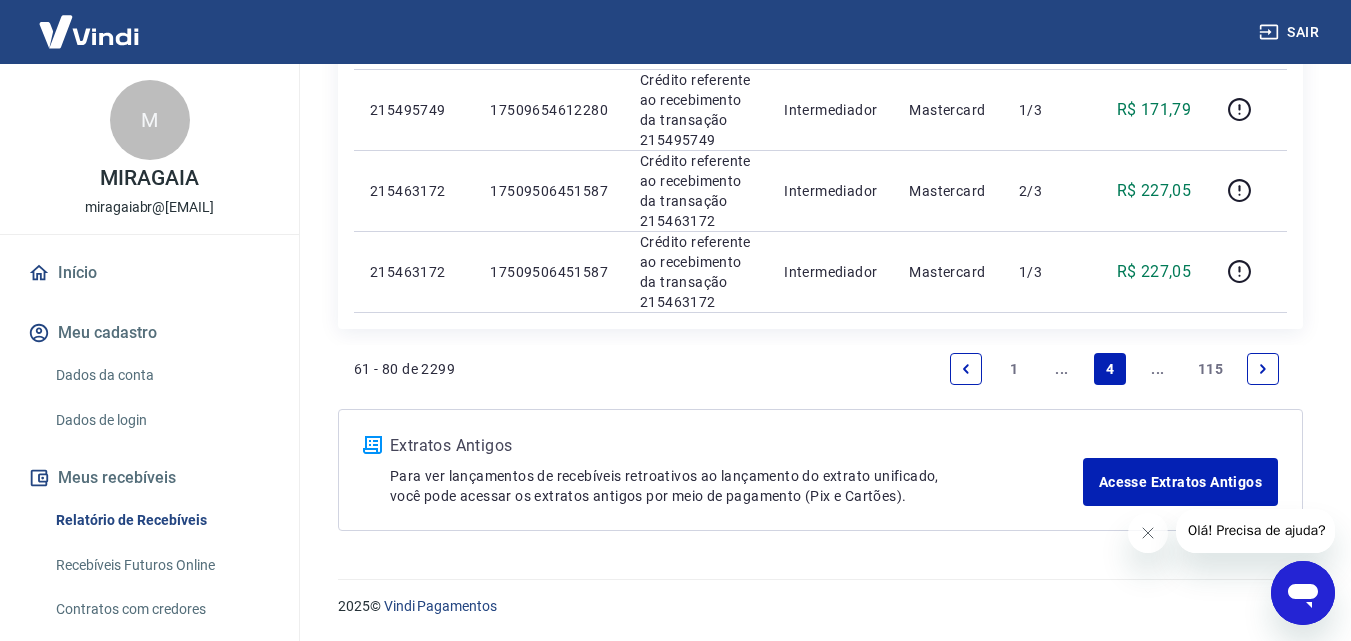 click at bounding box center [1263, 369] 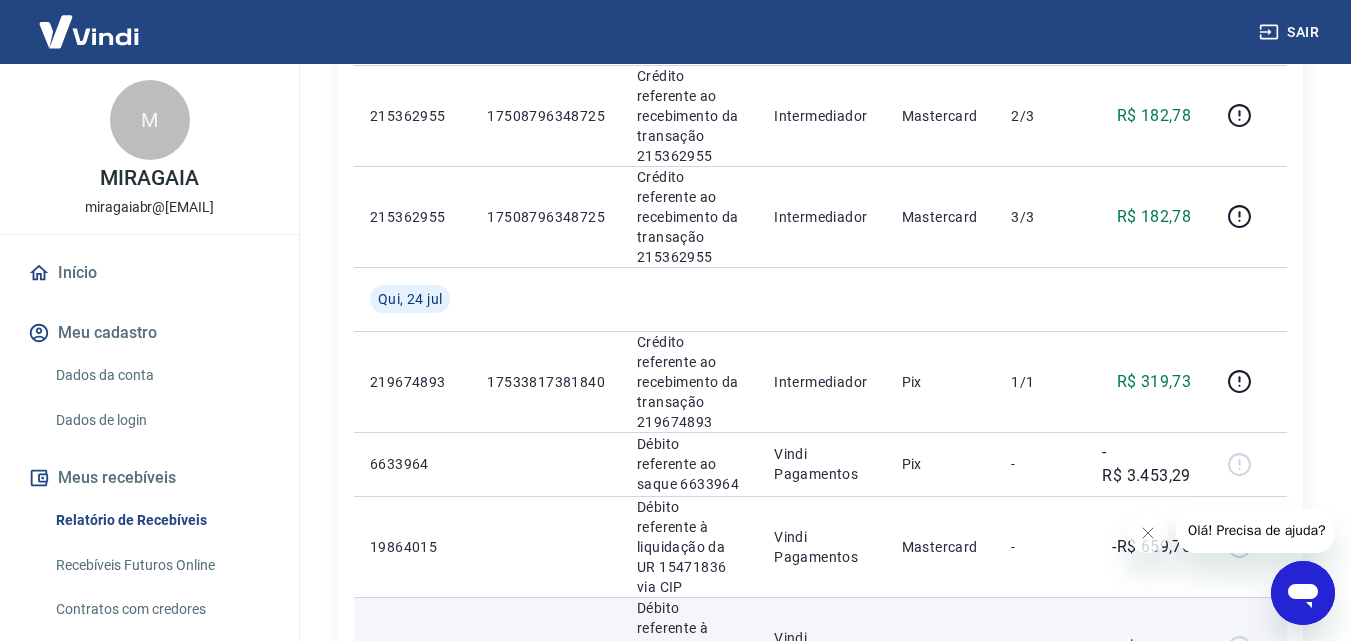 scroll, scrollTop: 933, scrollLeft: 0, axis: vertical 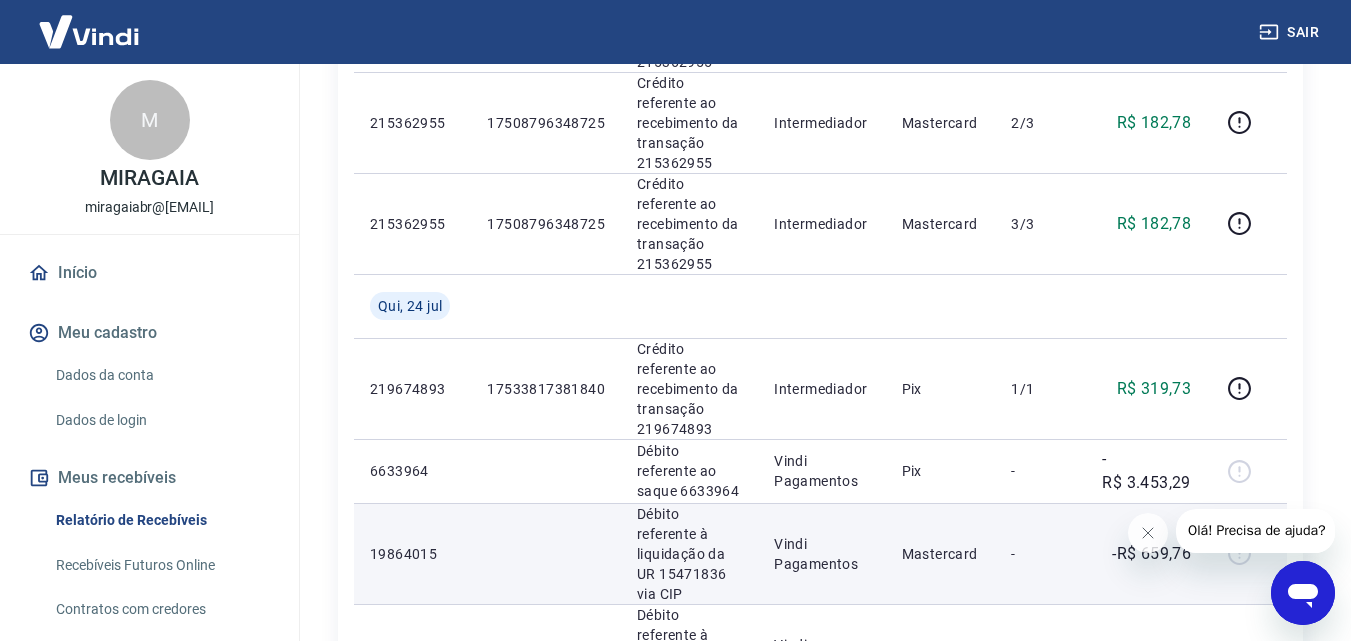 click on "Mastercard" at bounding box center [941, 553] 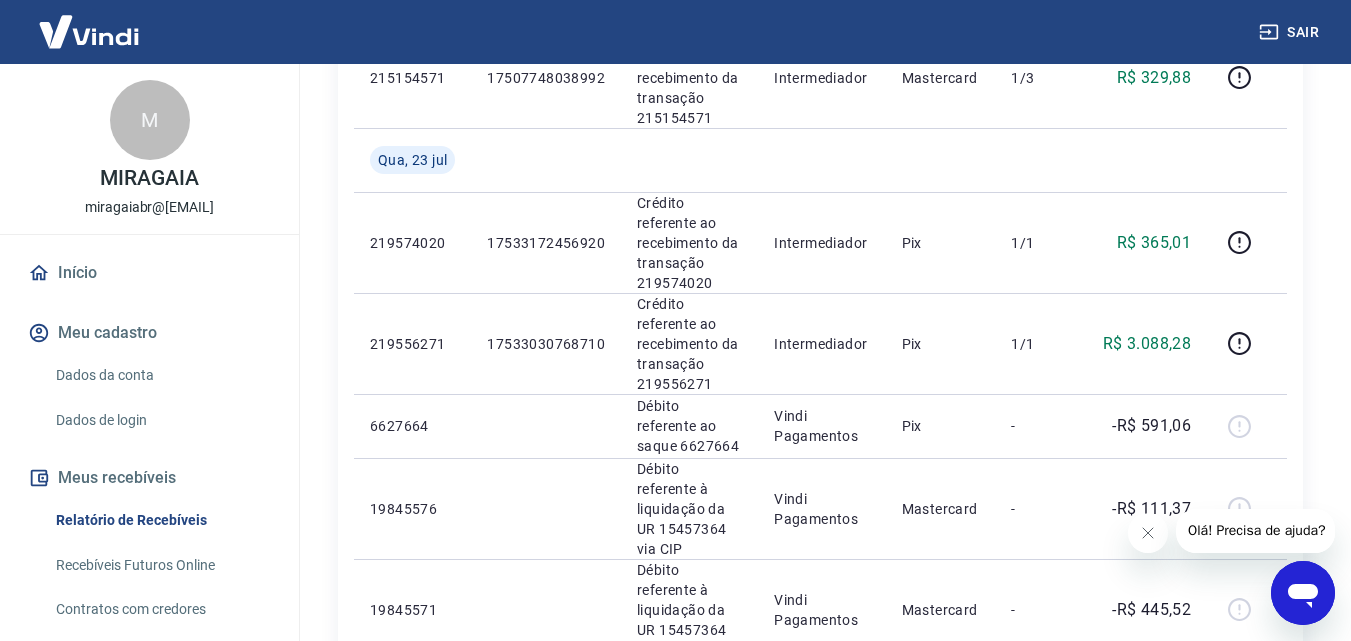 scroll, scrollTop: 1833, scrollLeft: 0, axis: vertical 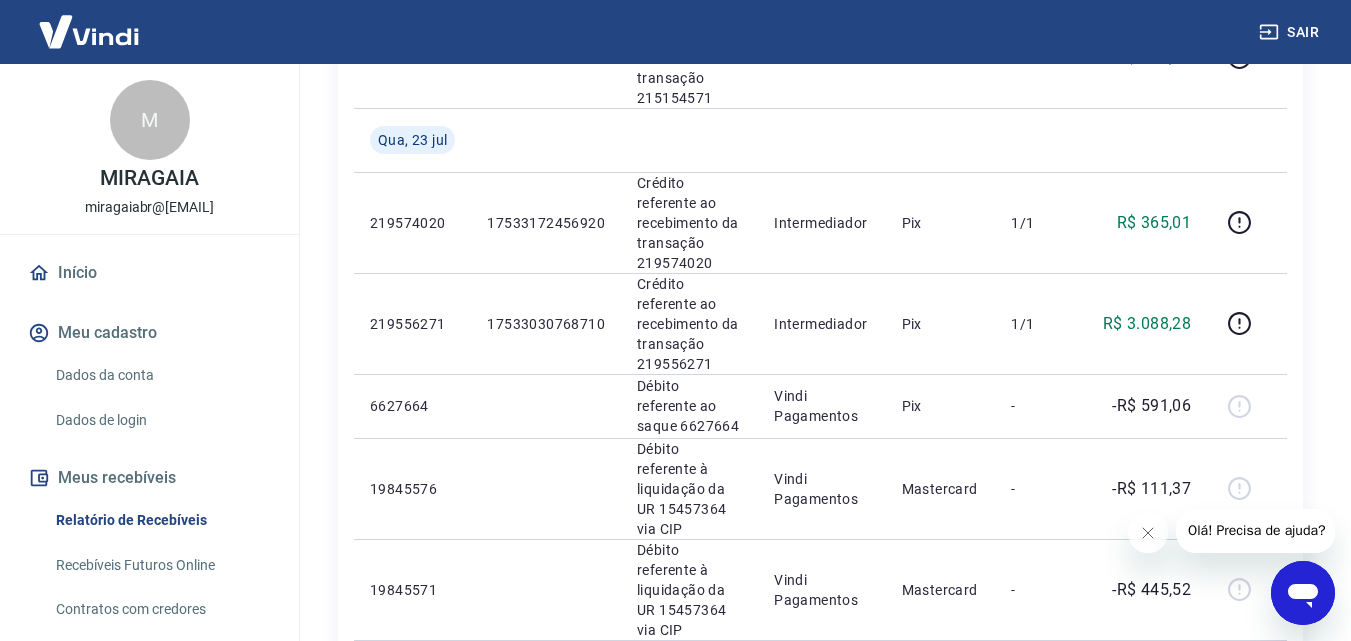 click 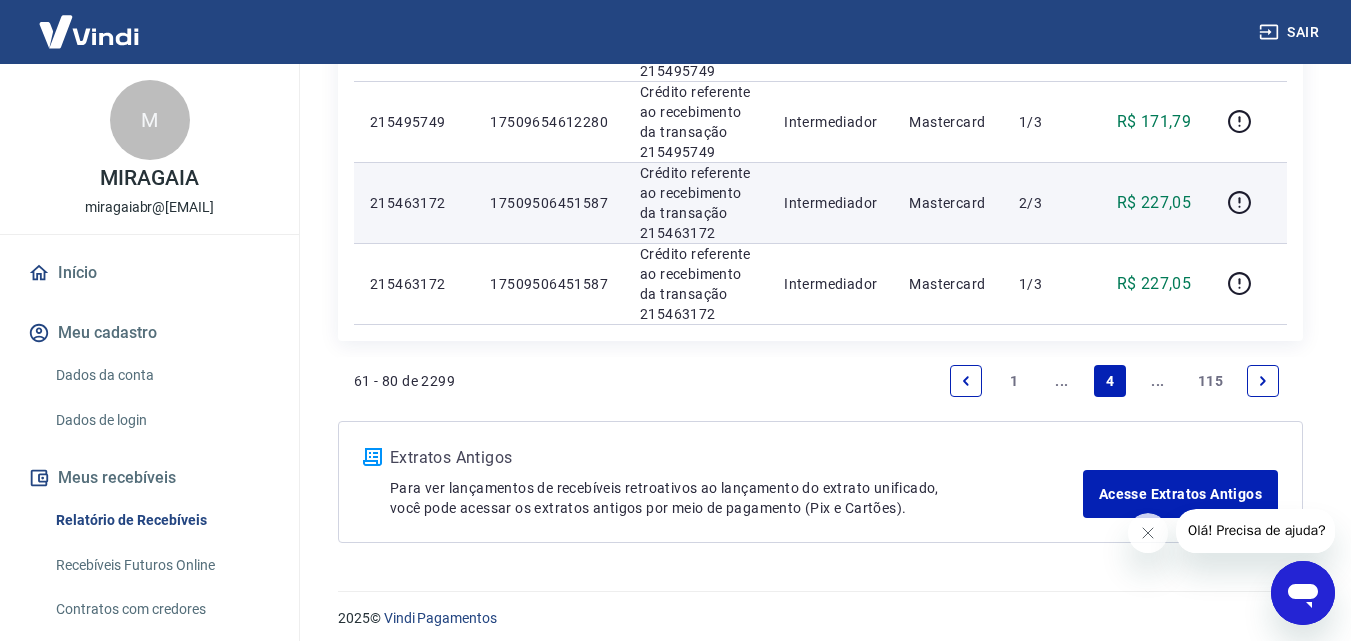 scroll, scrollTop: 1909, scrollLeft: 0, axis: vertical 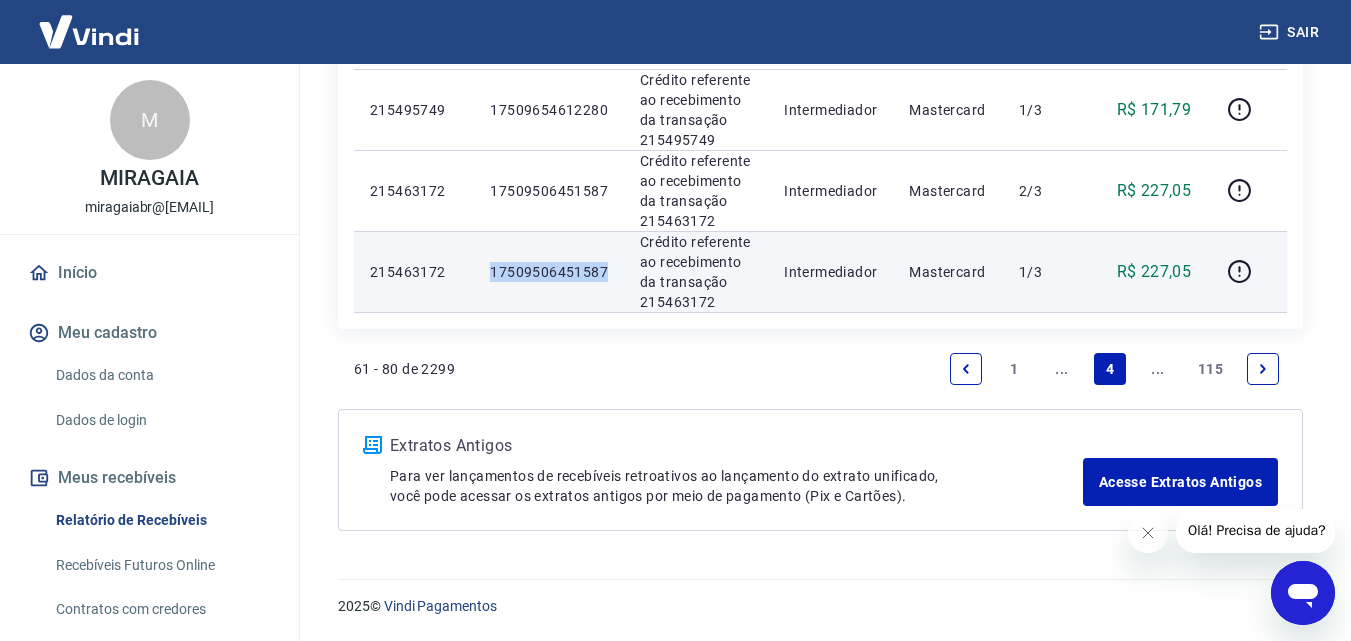 drag, startPoint x: 595, startPoint y: 267, endPoint x: 466, endPoint y: 285, distance: 130.24976 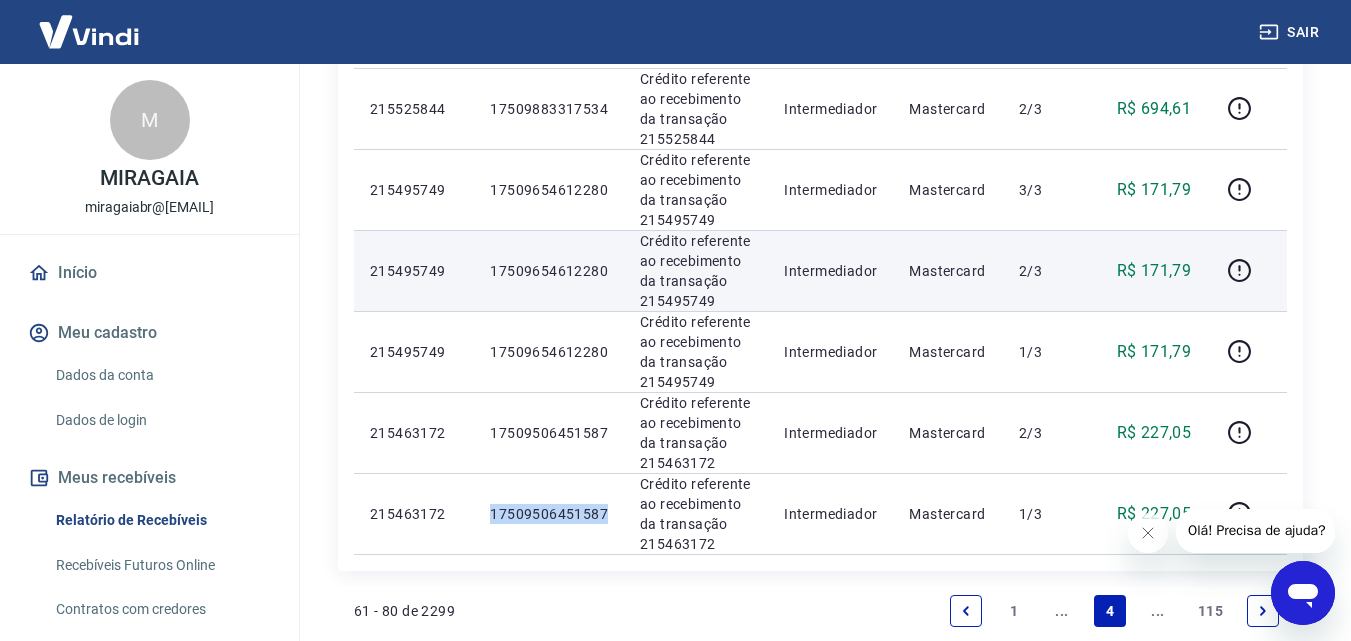 scroll, scrollTop: 1642, scrollLeft: 0, axis: vertical 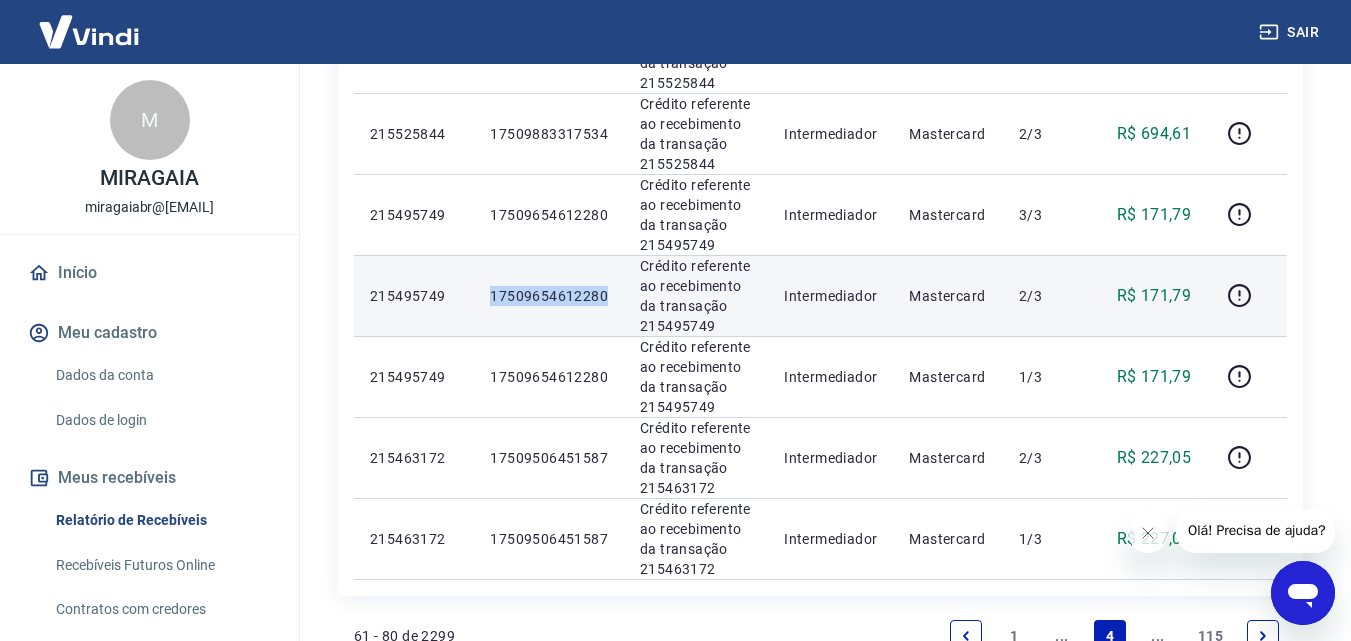 drag, startPoint x: 606, startPoint y: 296, endPoint x: 477, endPoint y: 302, distance: 129.13947 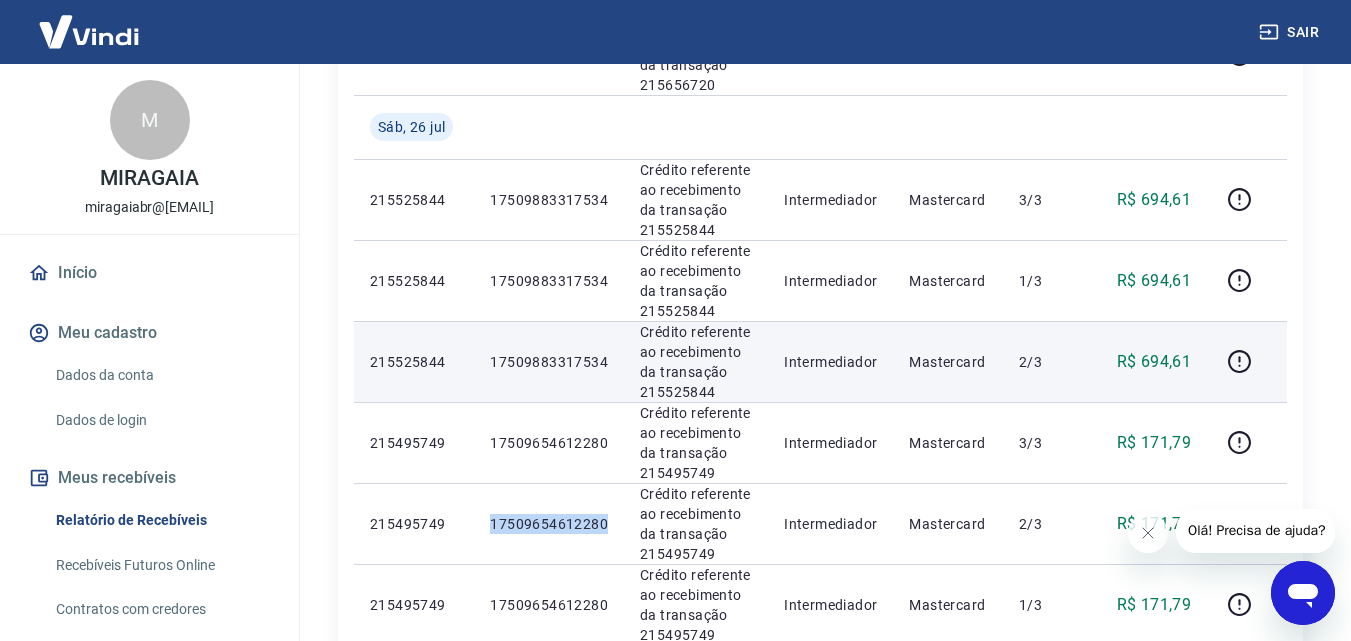 scroll, scrollTop: 1409, scrollLeft: 0, axis: vertical 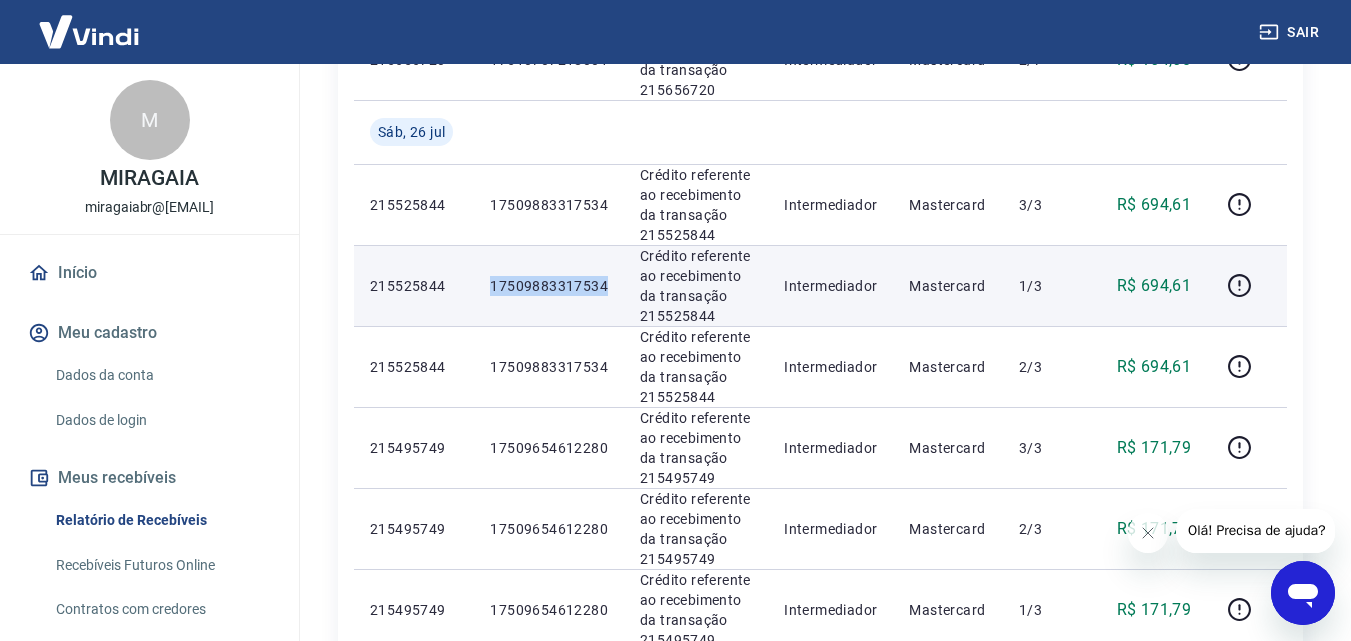 drag, startPoint x: 620, startPoint y: 279, endPoint x: 490, endPoint y: 291, distance: 130.55267 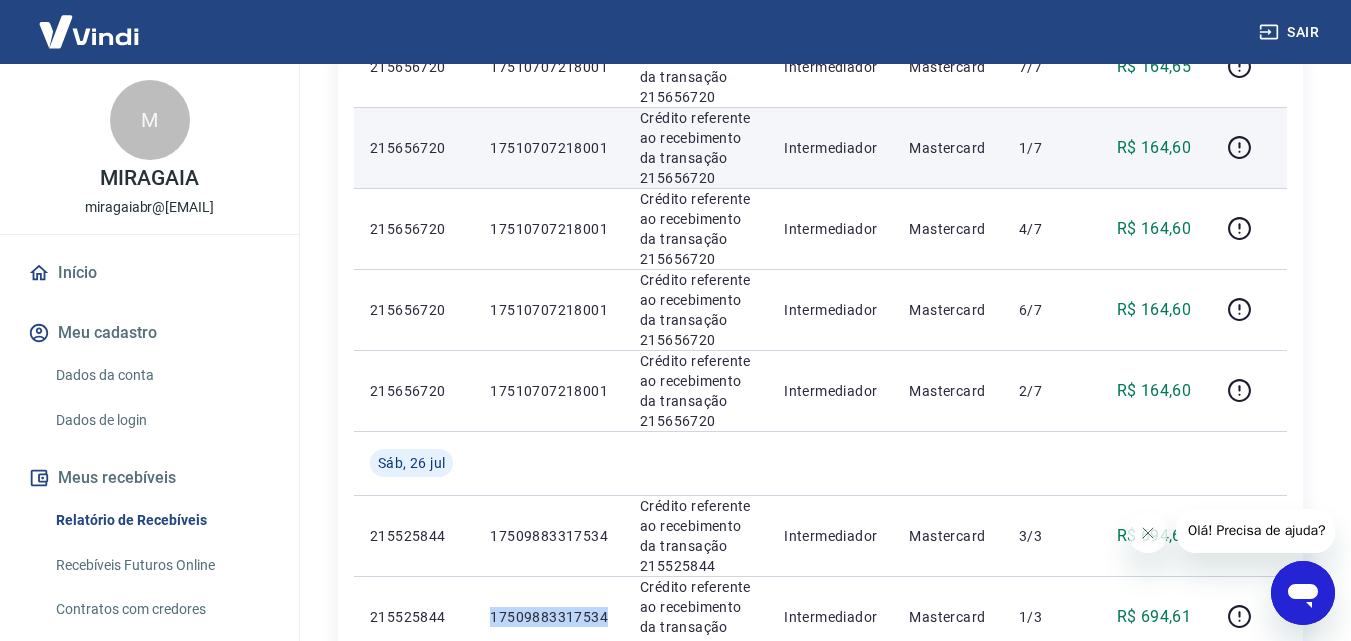 scroll, scrollTop: 1042, scrollLeft: 0, axis: vertical 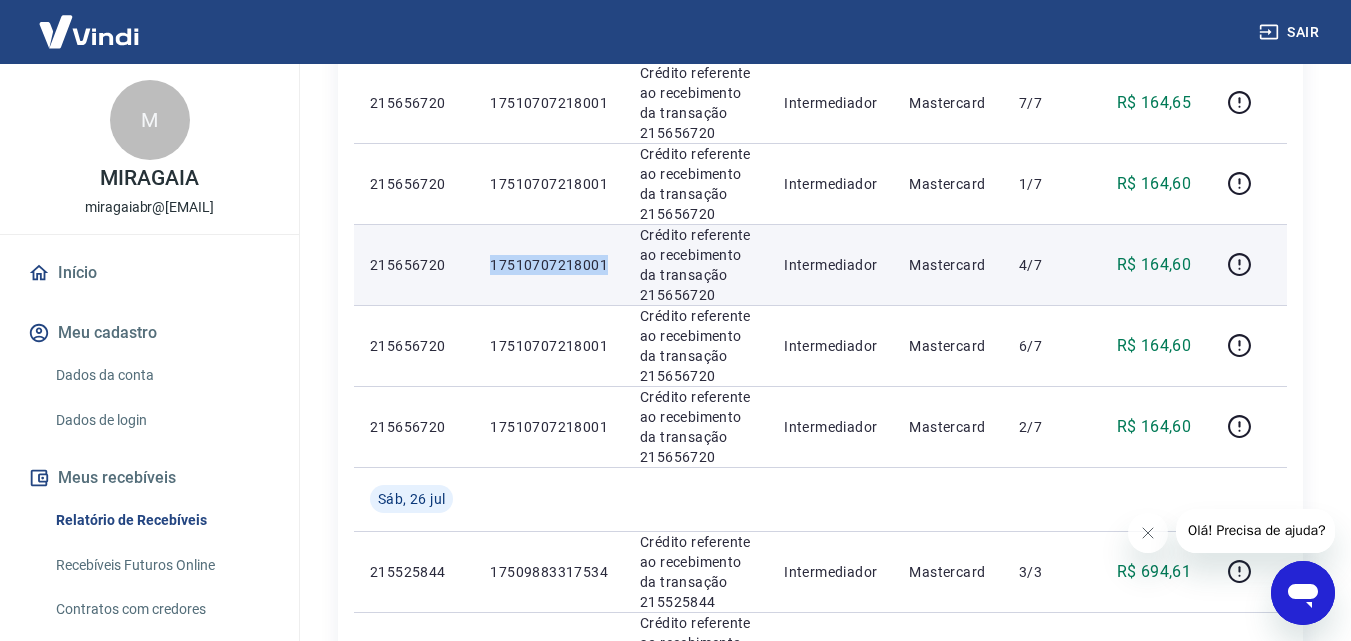 drag, startPoint x: 606, startPoint y: 261, endPoint x: 475, endPoint y: 259, distance: 131.01526 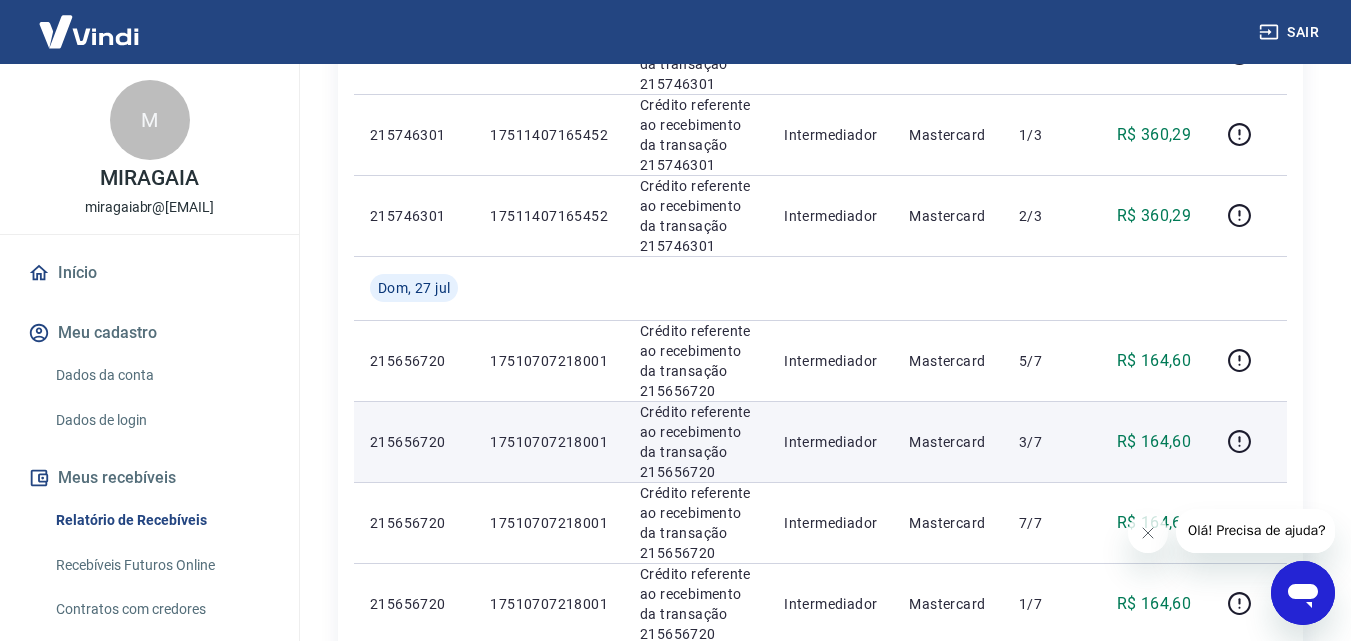 scroll, scrollTop: 509, scrollLeft: 0, axis: vertical 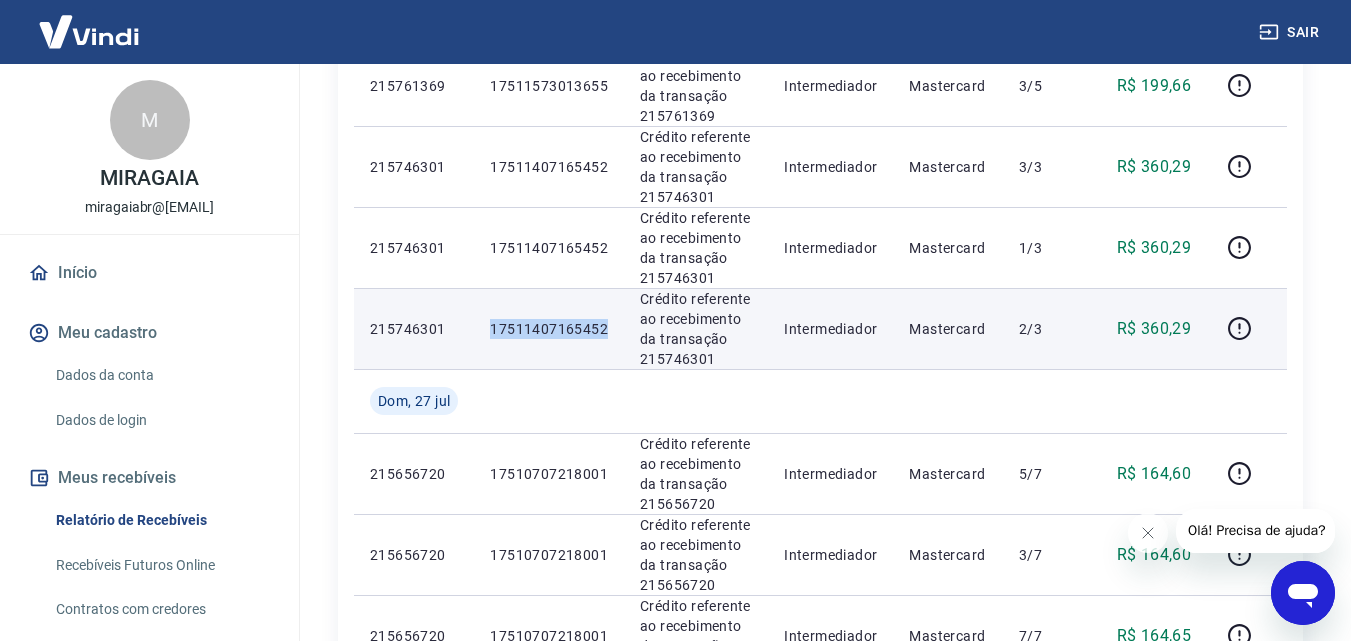 drag, startPoint x: 608, startPoint y: 325, endPoint x: 477, endPoint y: 330, distance: 131.09538 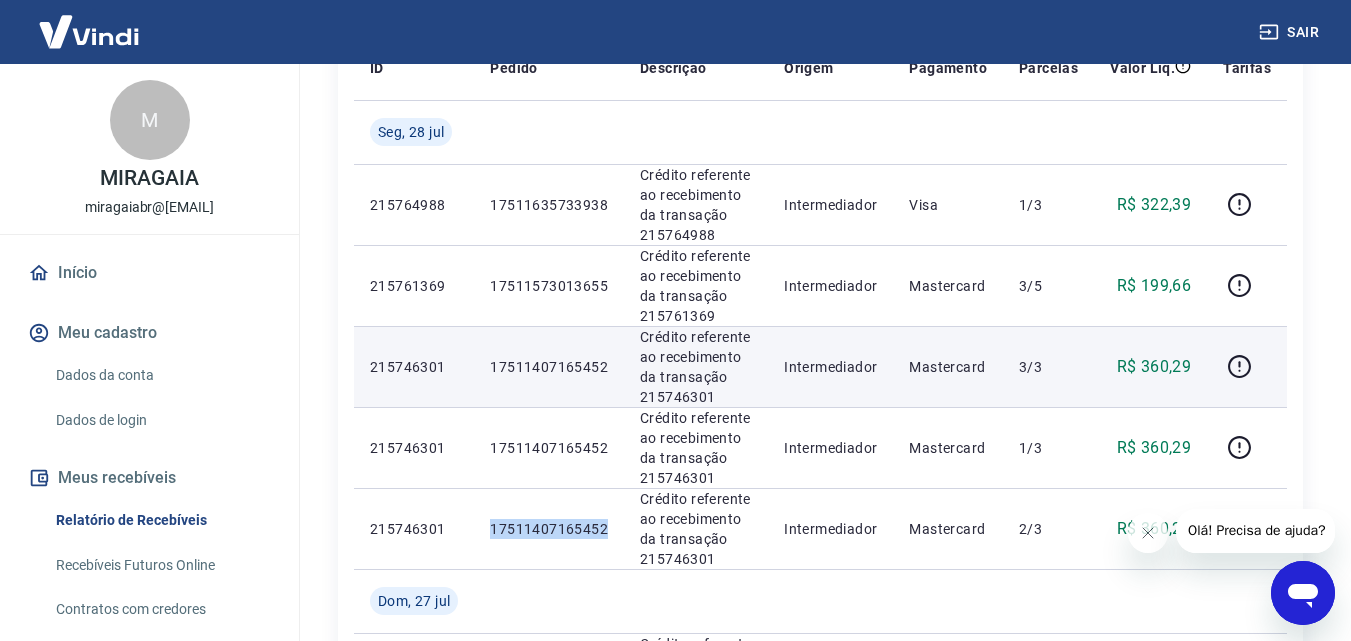 scroll, scrollTop: 276, scrollLeft: 0, axis: vertical 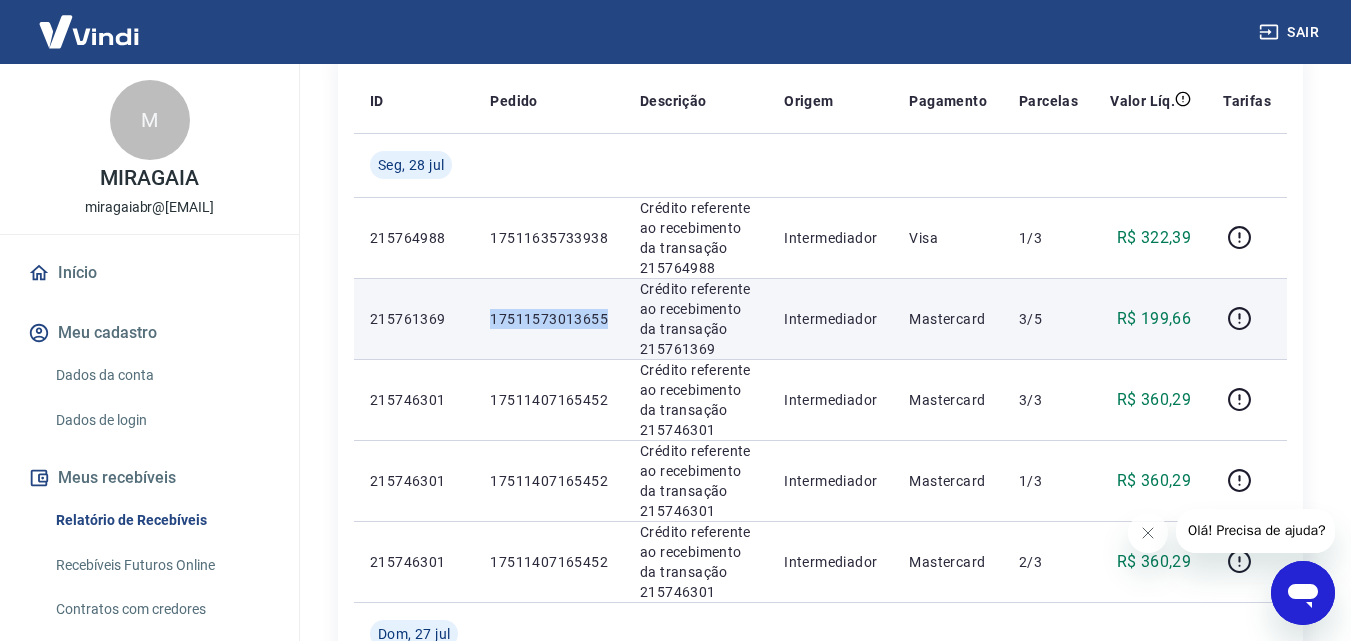 drag, startPoint x: 609, startPoint y: 317, endPoint x: 478, endPoint y: 315, distance: 131.01526 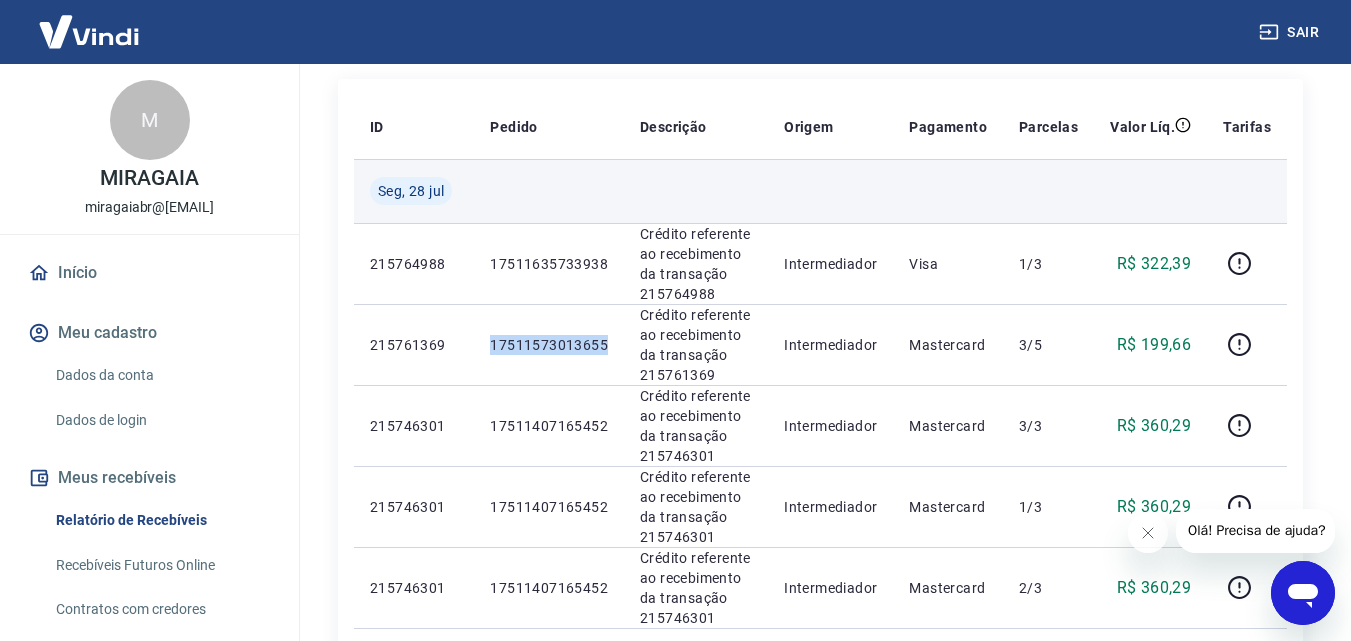 scroll, scrollTop: 176, scrollLeft: 0, axis: vertical 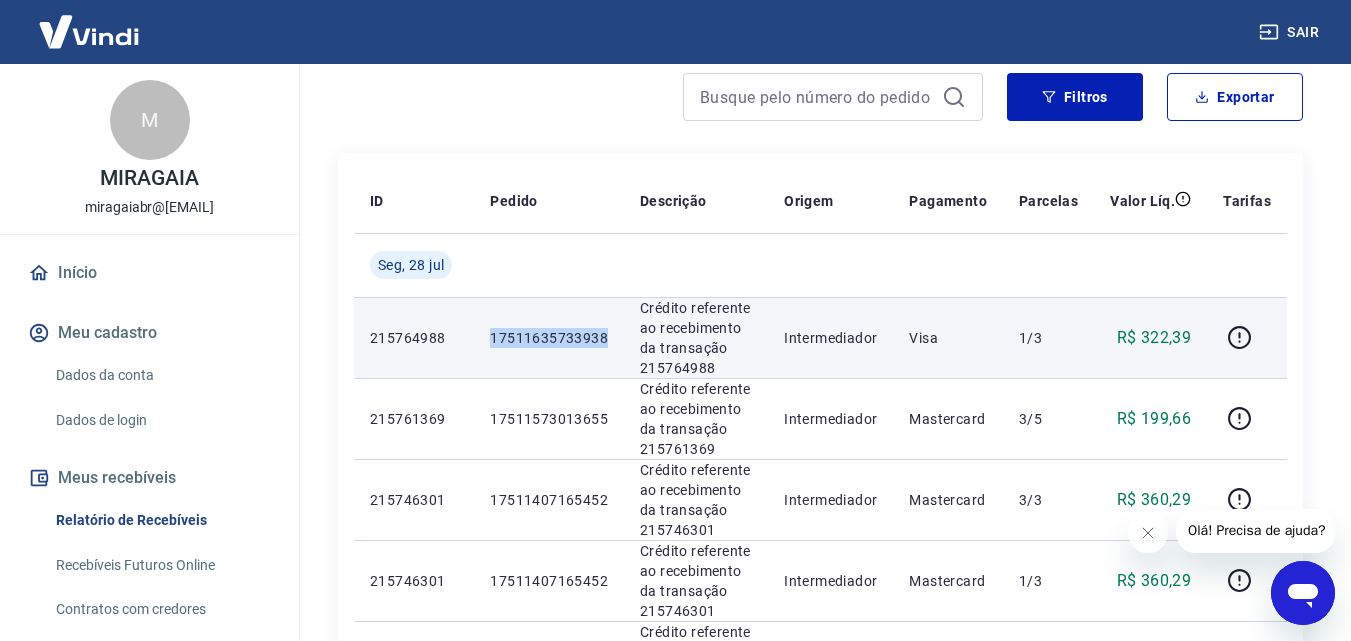 drag, startPoint x: 611, startPoint y: 335, endPoint x: 472, endPoint y: 338, distance: 139.03236 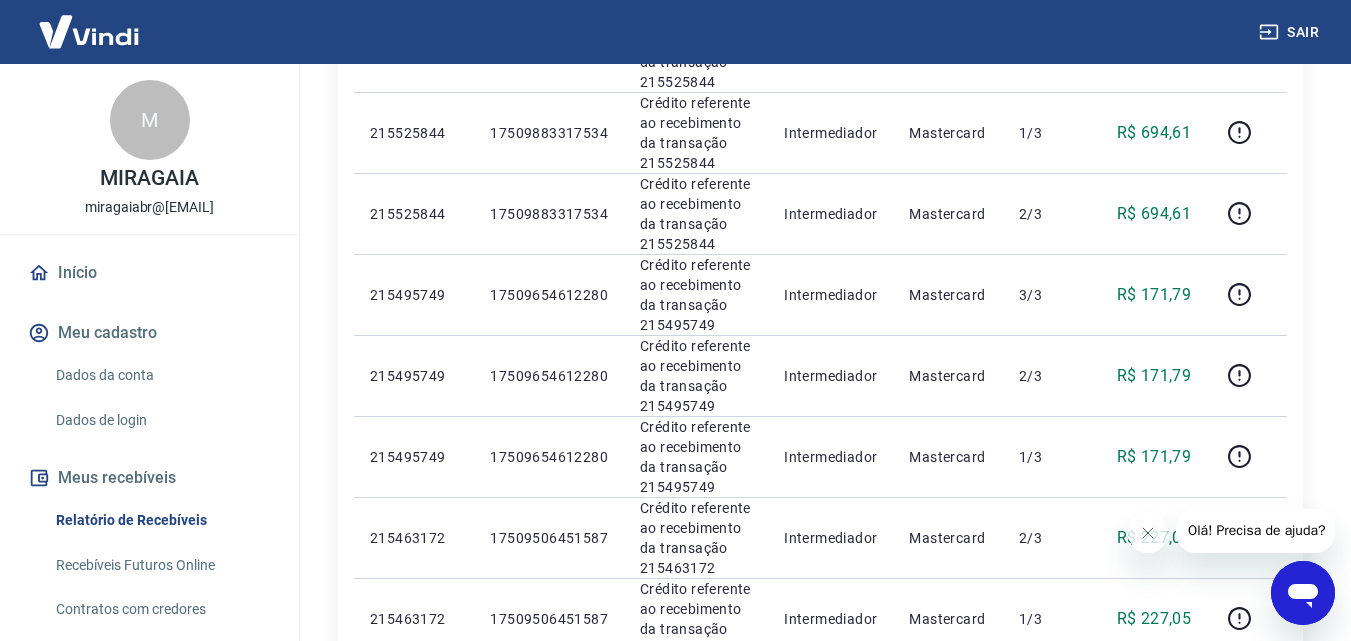 scroll, scrollTop: 1576, scrollLeft: 0, axis: vertical 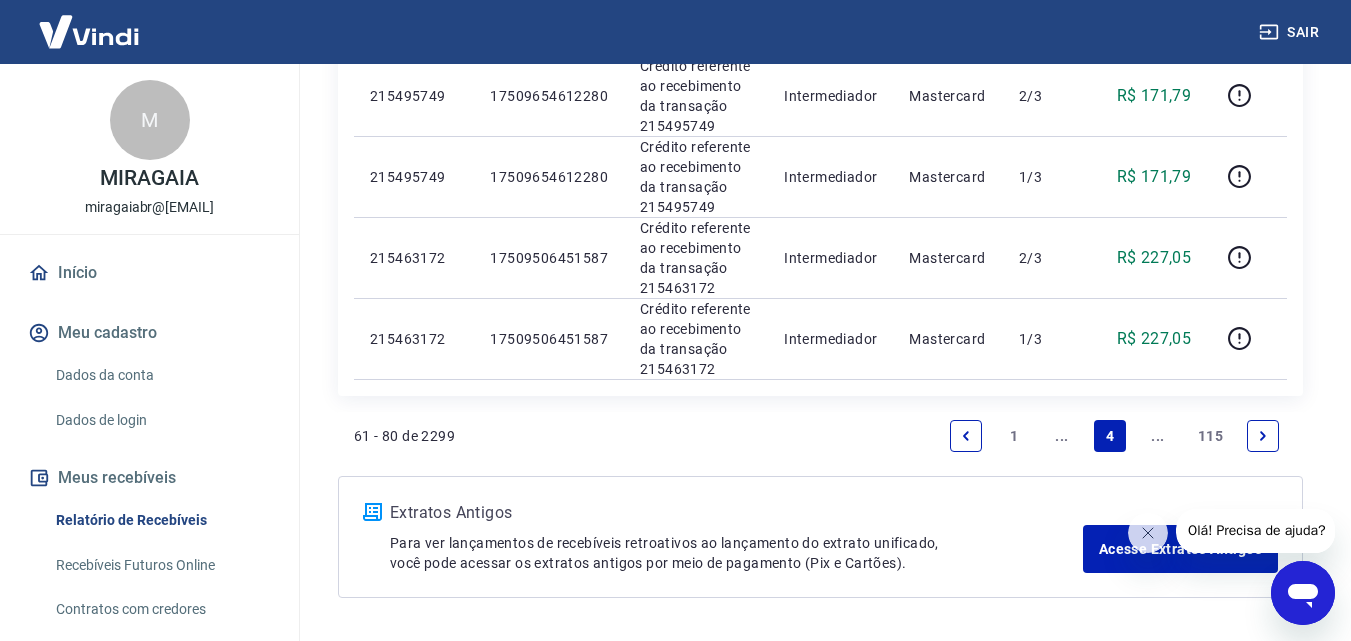 click 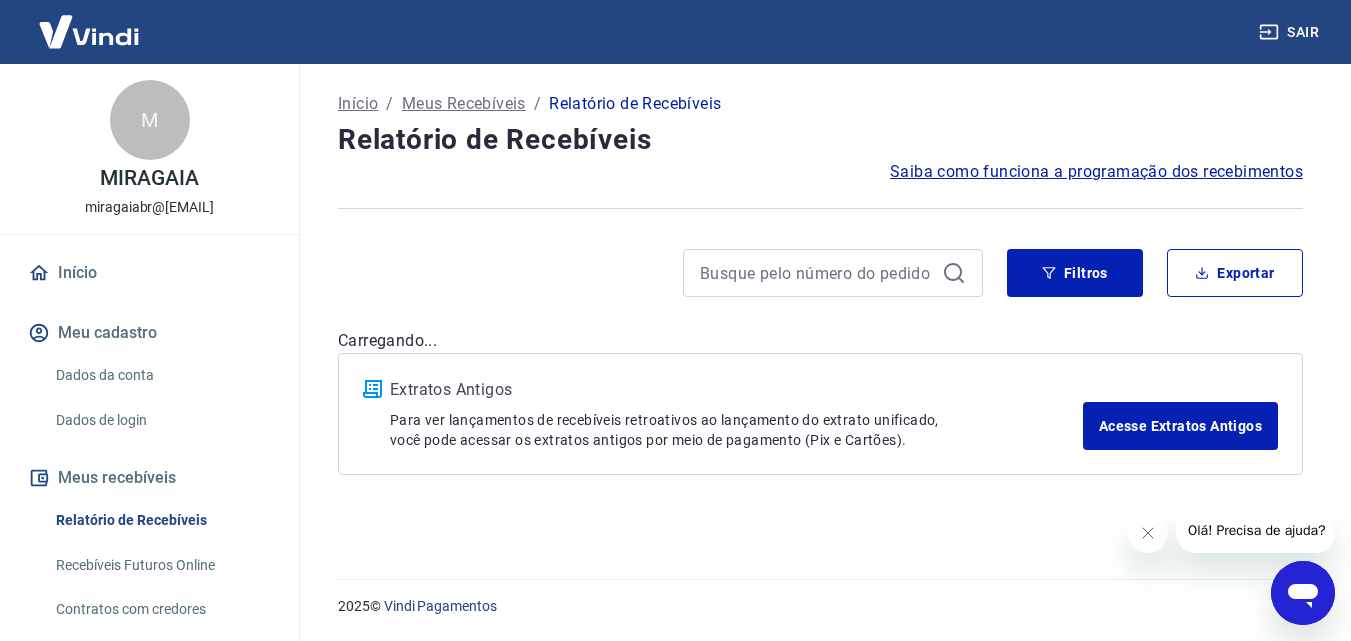 scroll, scrollTop: 0, scrollLeft: 0, axis: both 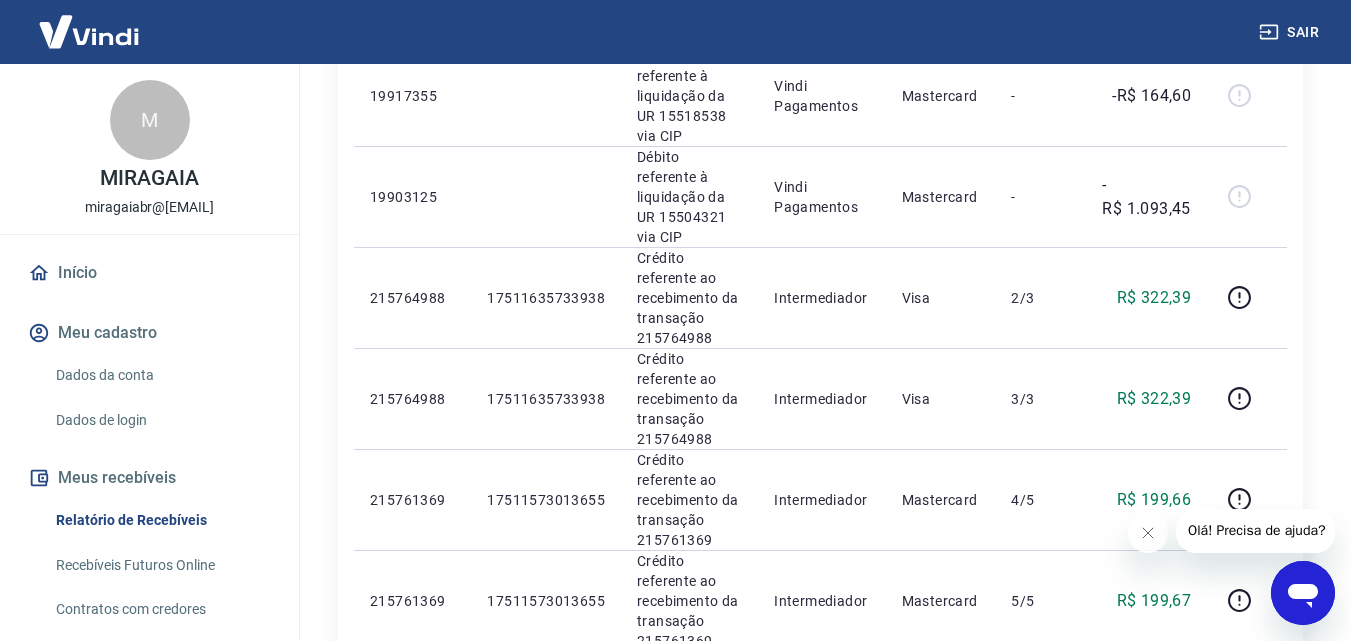click 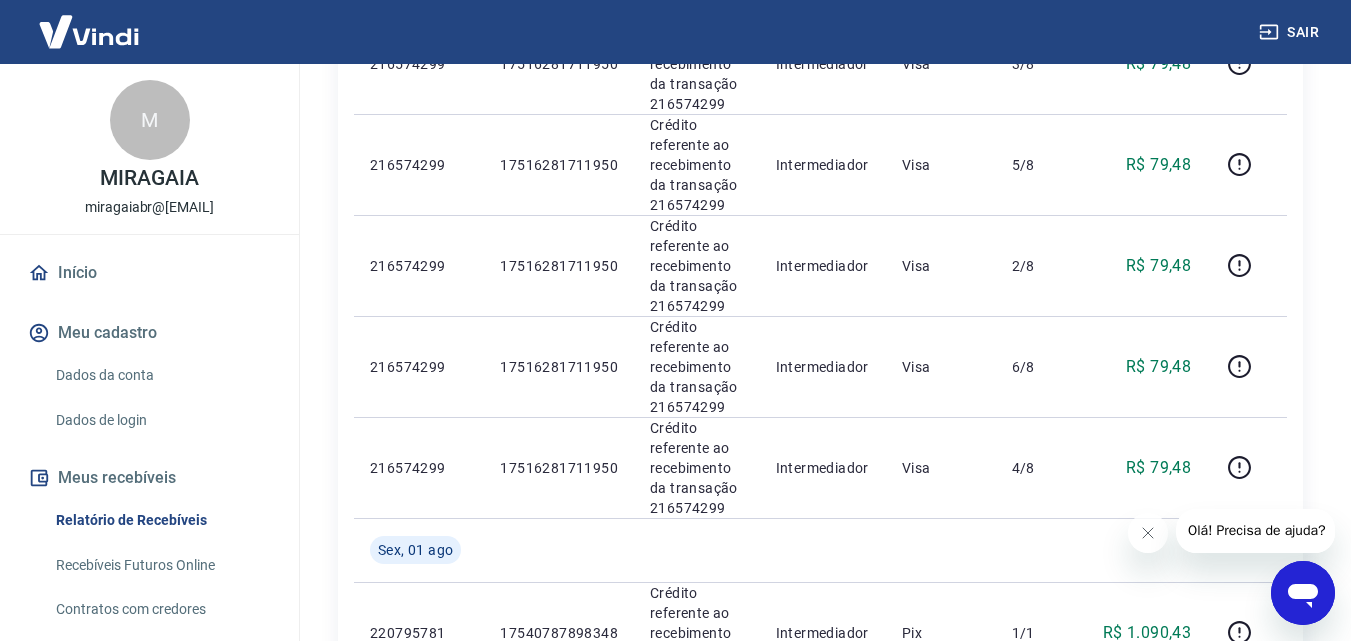 scroll, scrollTop: 745, scrollLeft: 0, axis: vertical 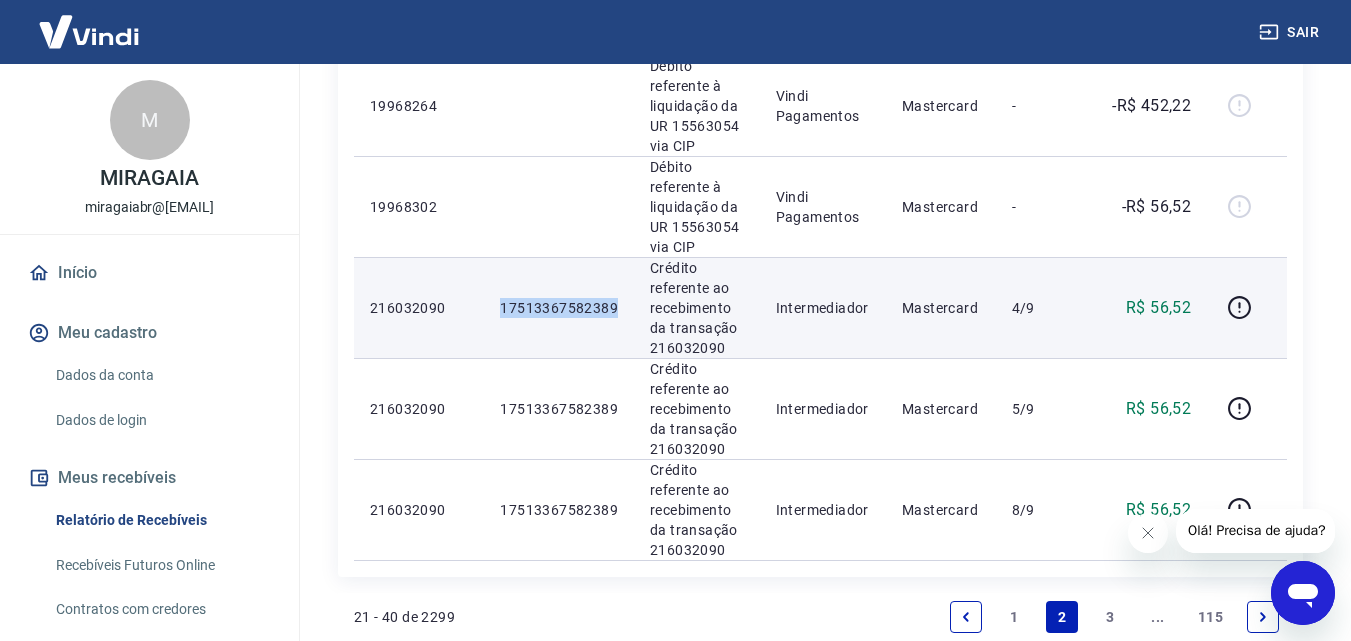 drag, startPoint x: 616, startPoint y: 299, endPoint x: 490, endPoint y: 308, distance: 126.32102 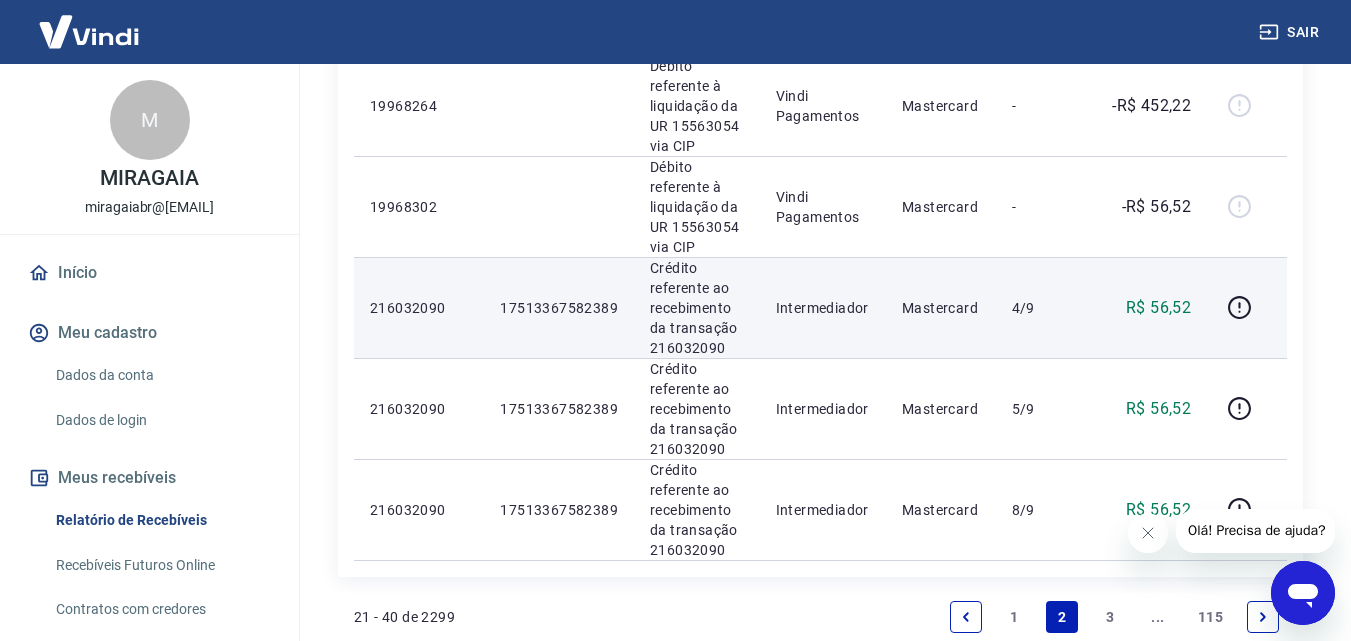 click on "17513367582389" at bounding box center [559, 308] 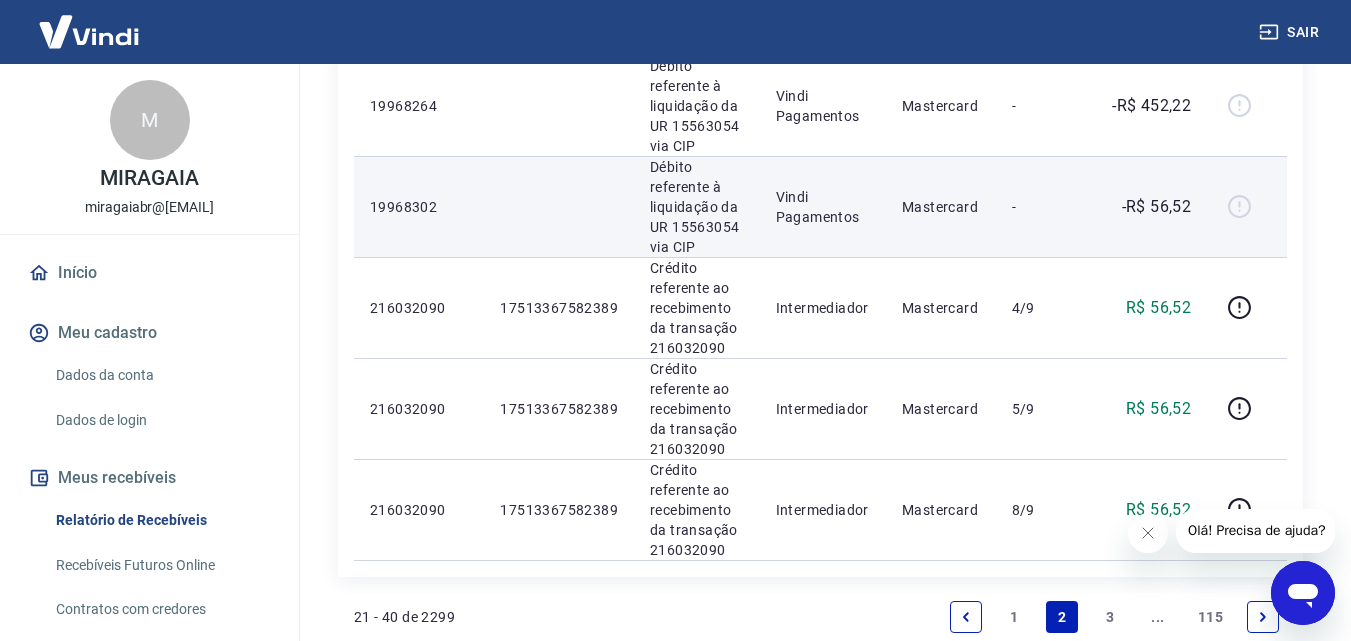 drag, startPoint x: 547, startPoint y: 300, endPoint x: 500, endPoint y: 183, distance: 126.08727 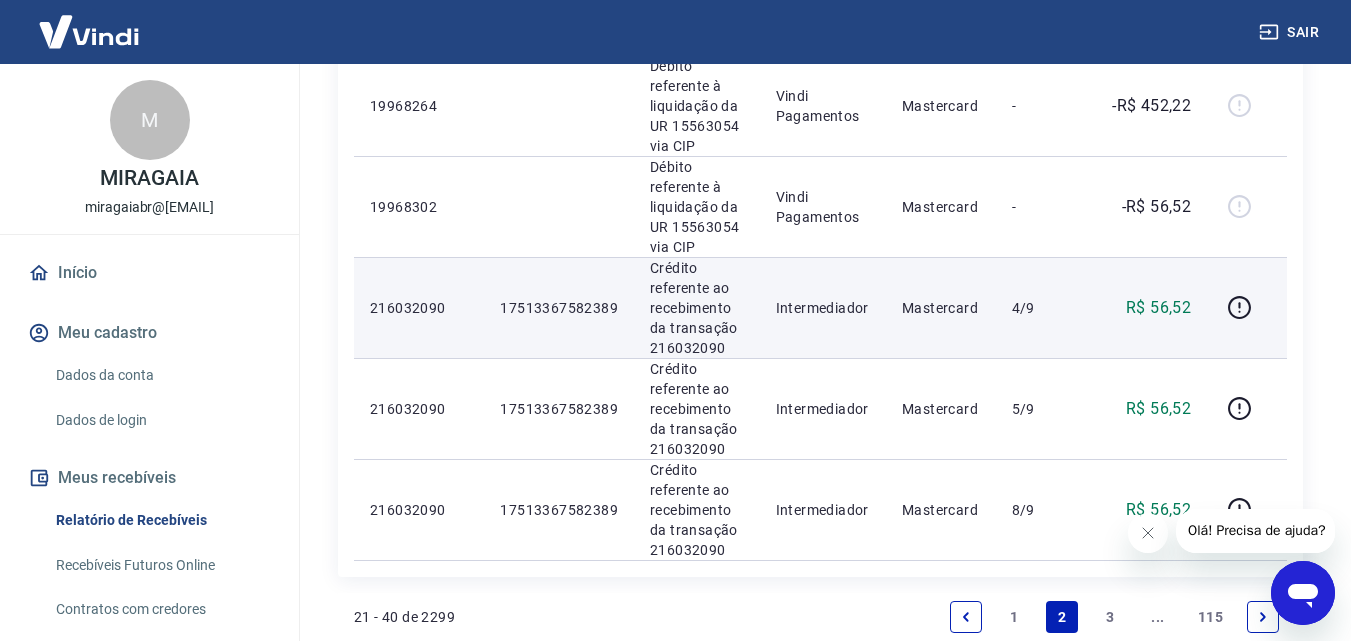 click on "17513367582389" at bounding box center [559, 308] 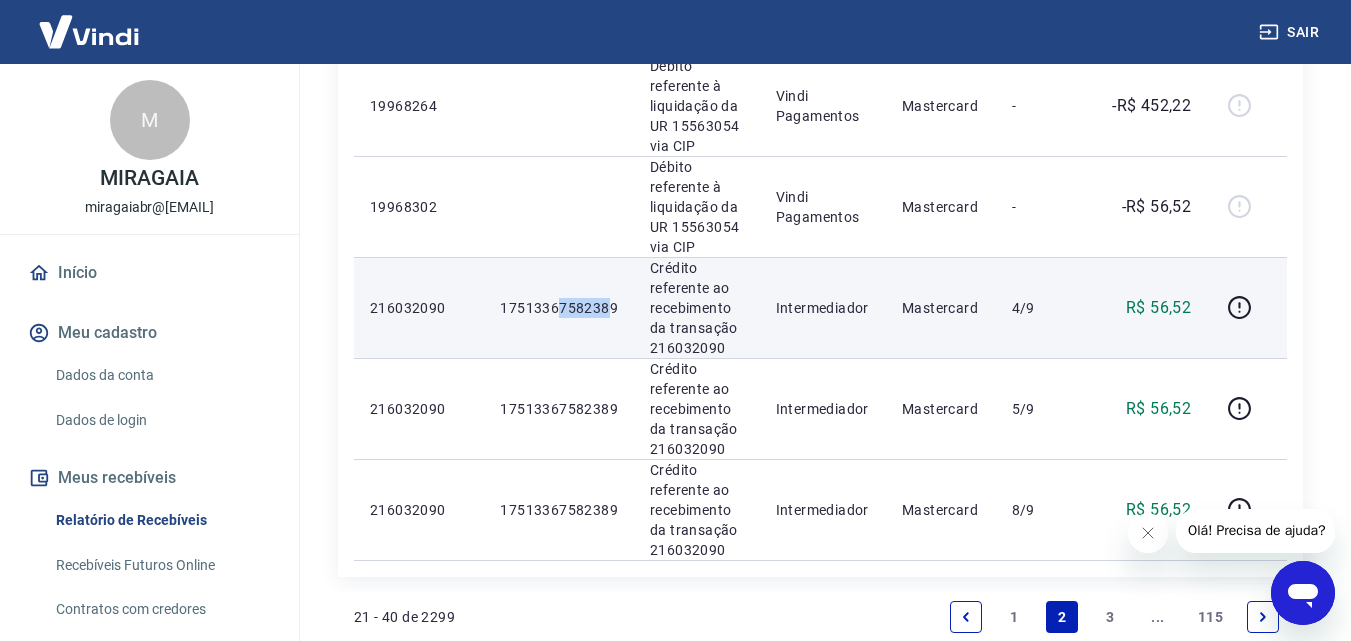drag, startPoint x: 610, startPoint y: 304, endPoint x: 555, endPoint y: 309, distance: 55.226807 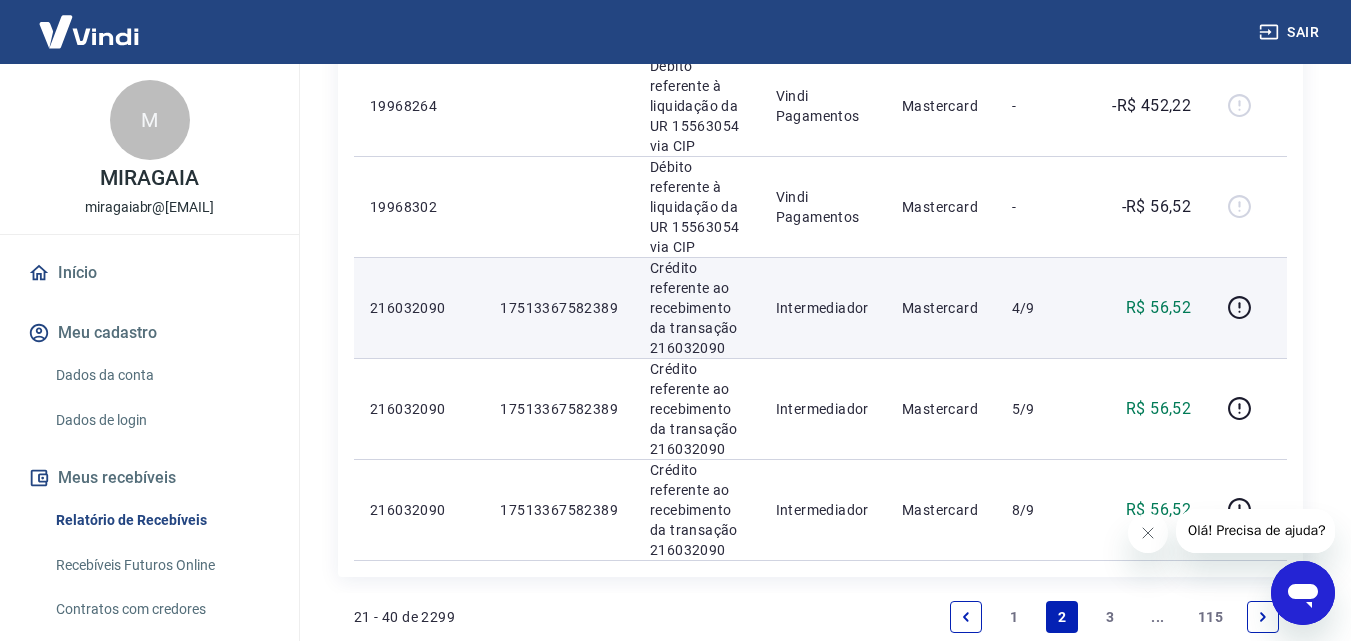 click on "17513367582389" at bounding box center [559, 308] 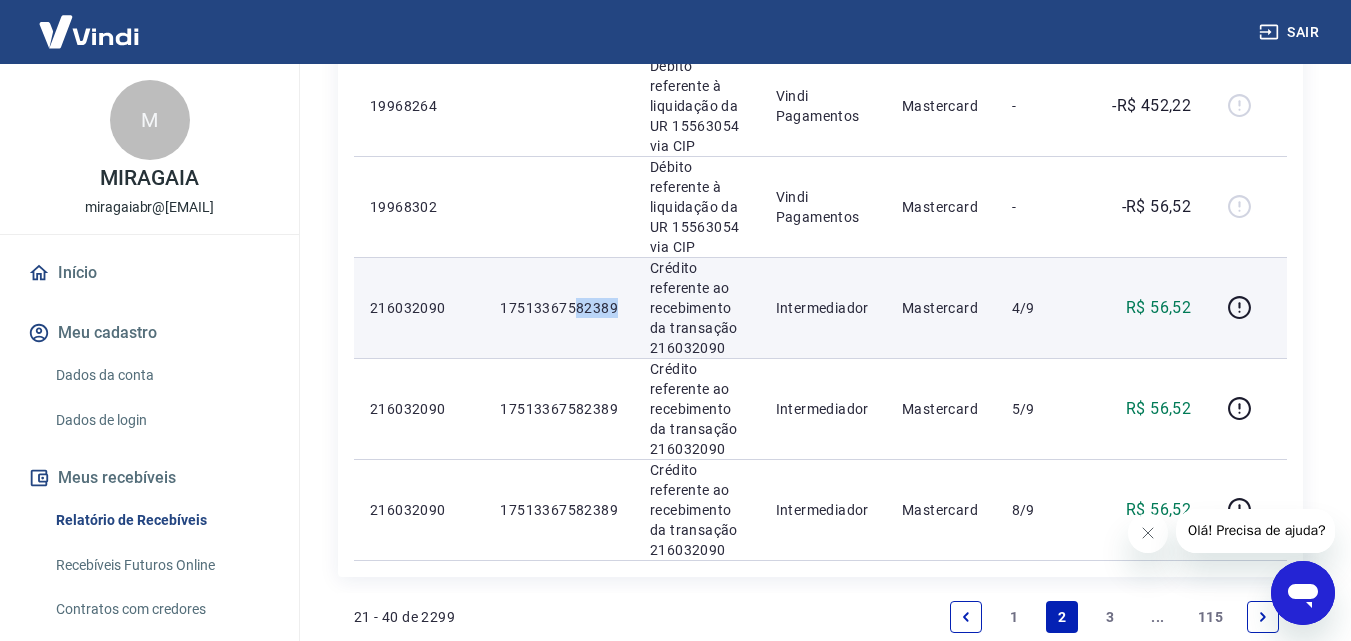 drag, startPoint x: 614, startPoint y: 304, endPoint x: 570, endPoint y: 318, distance: 46.173584 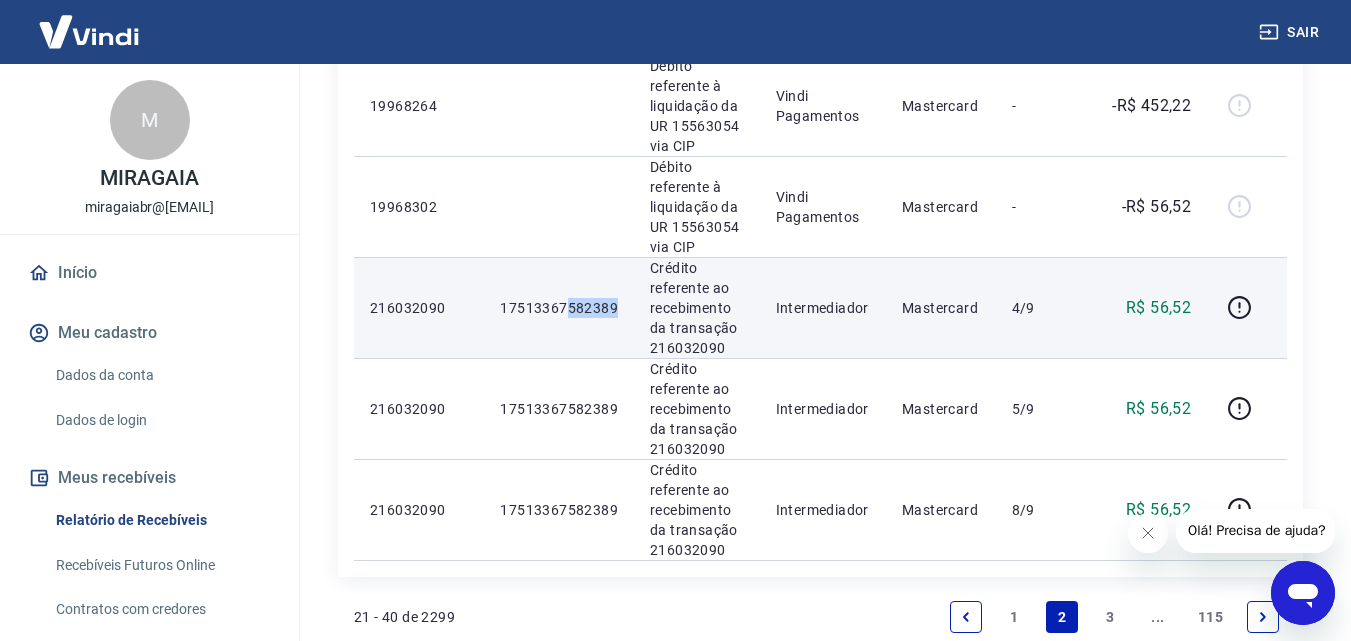 click on "17513367582389" at bounding box center (559, 308) 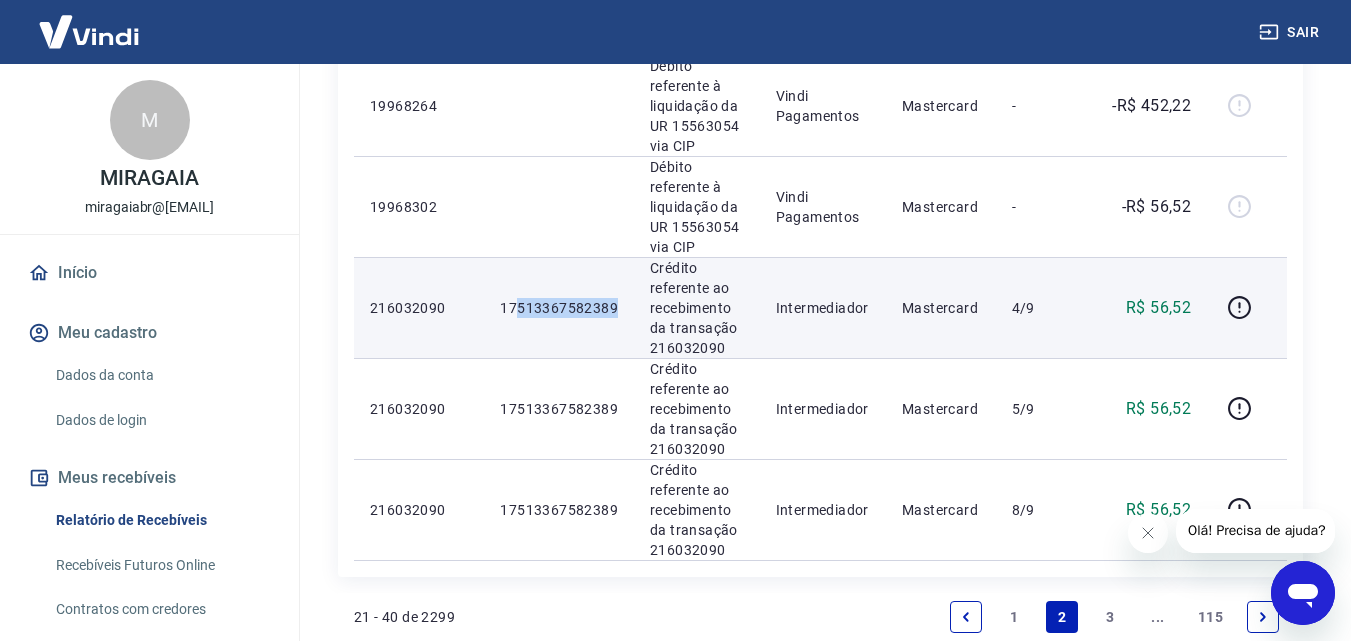 drag, startPoint x: 616, startPoint y: 303, endPoint x: 513, endPoint y: 319, distance: 104.23531 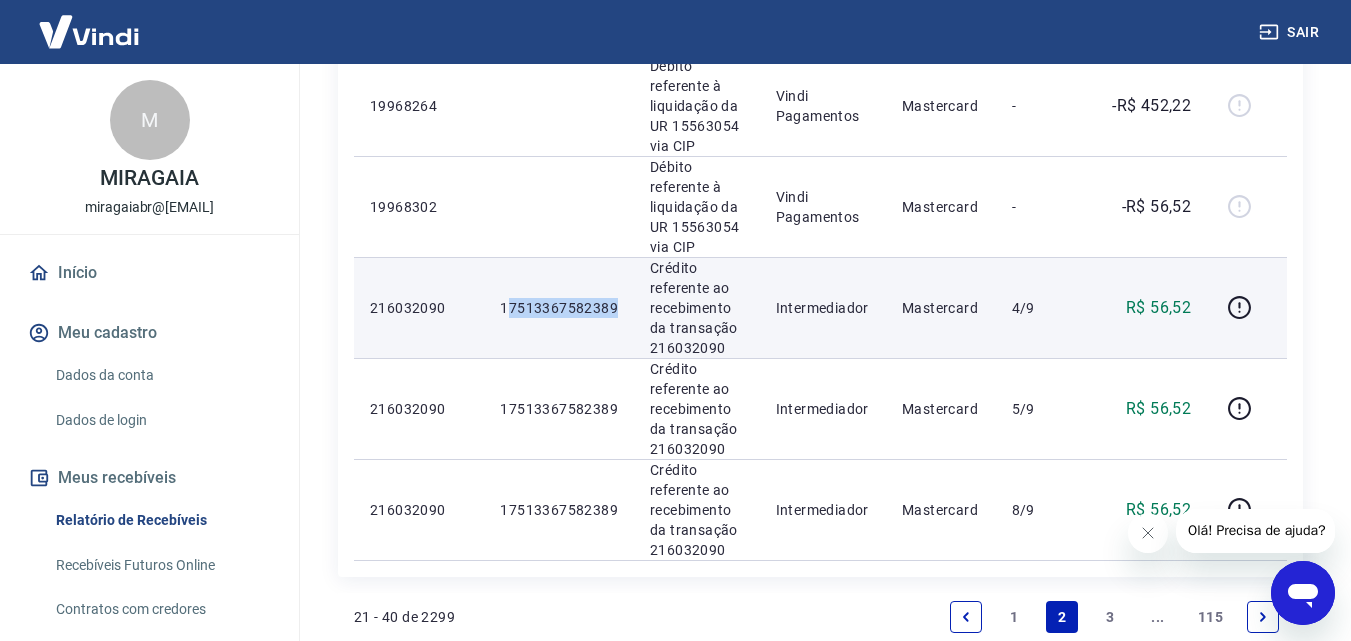 copy on "7513367582389" 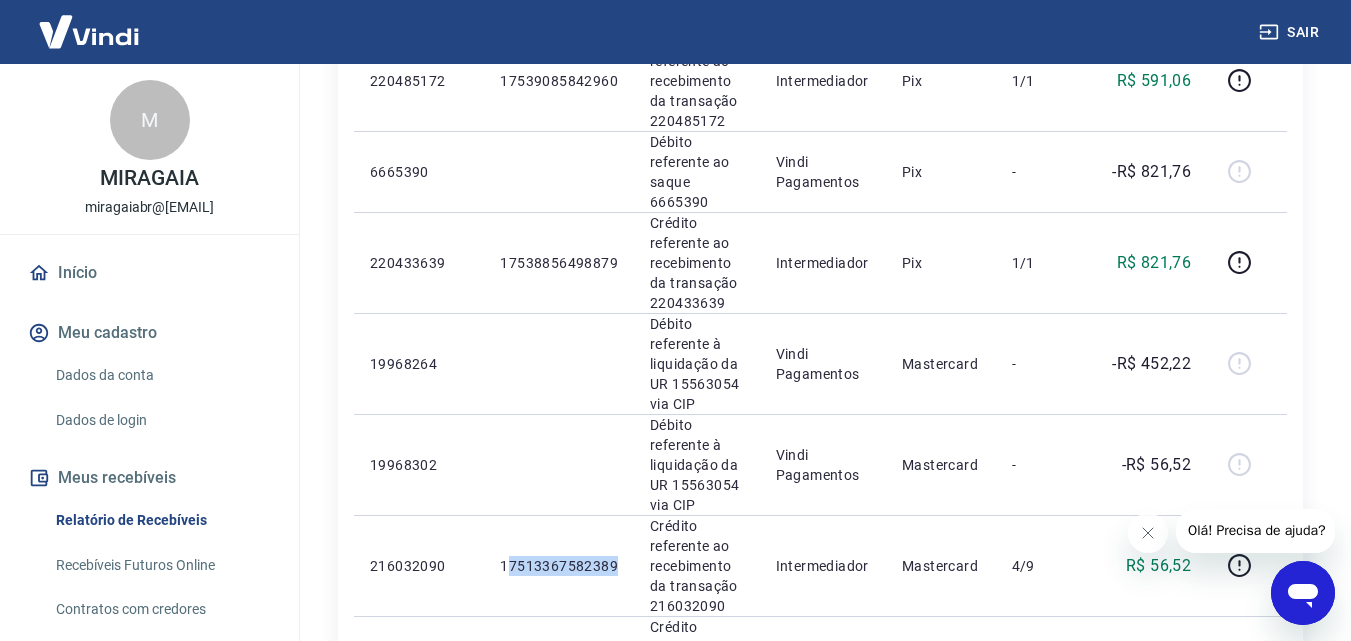 scroll, scrollTop: 1798, scrollLeft: 0, axis: vertical 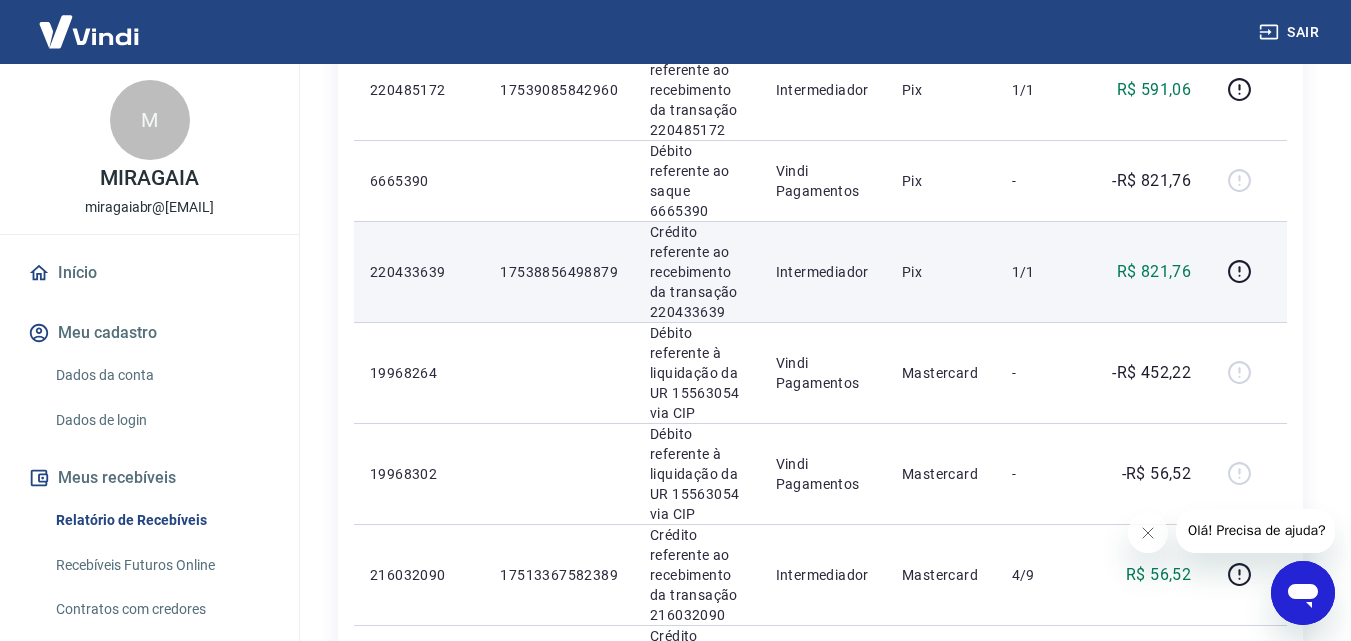 click on "17538856498879" at bounding box center [559, 271] 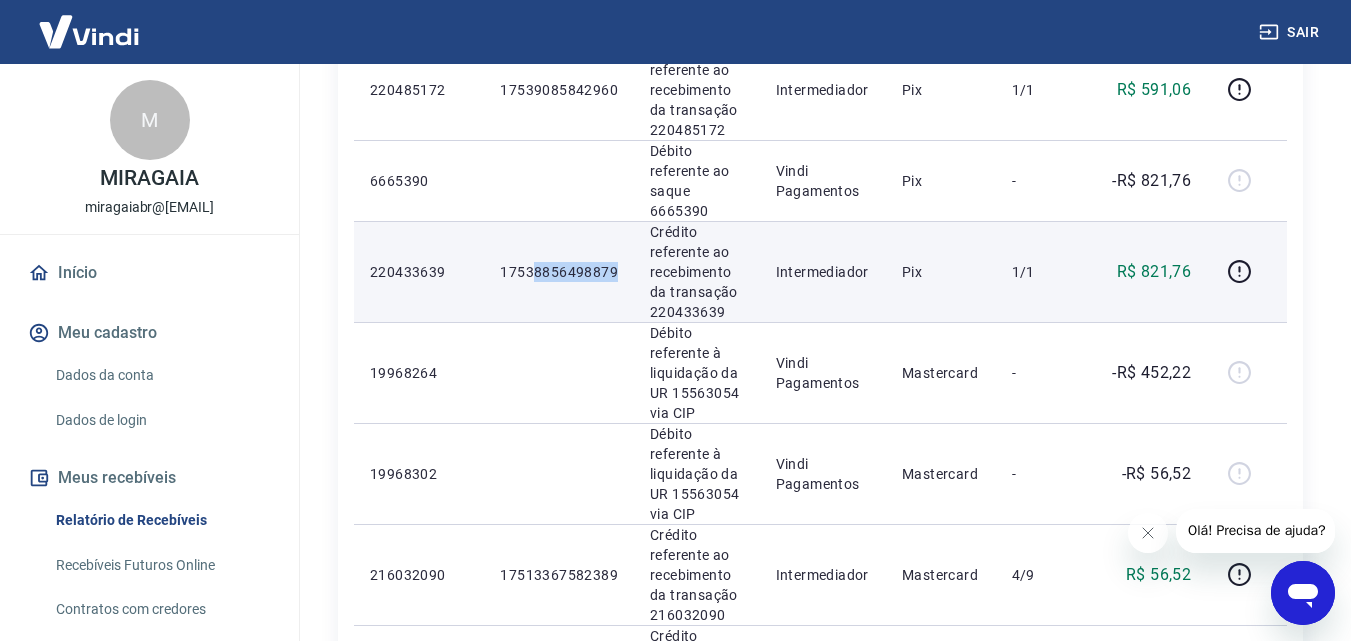 drag, startPoint x: 614, startPoint y: 266, endPoint x: 529, endPoint y: 271, distance: 85.146935 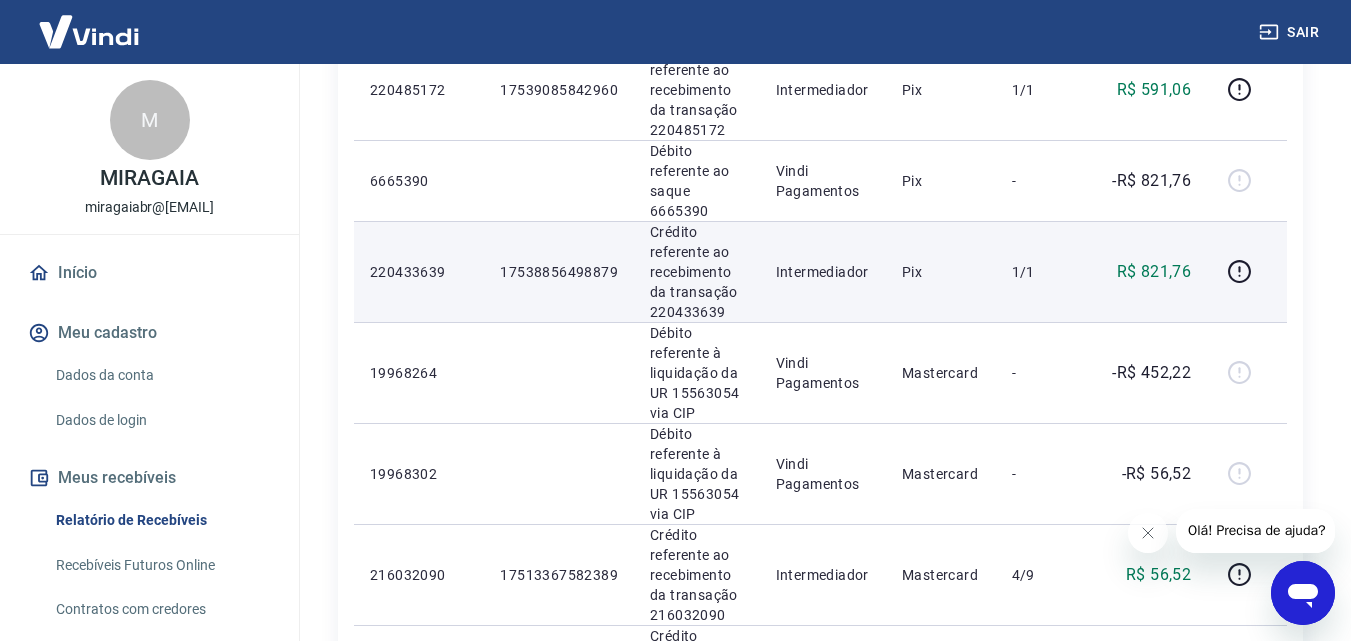 click on "17538856498879" at bounding box center [559, 271] 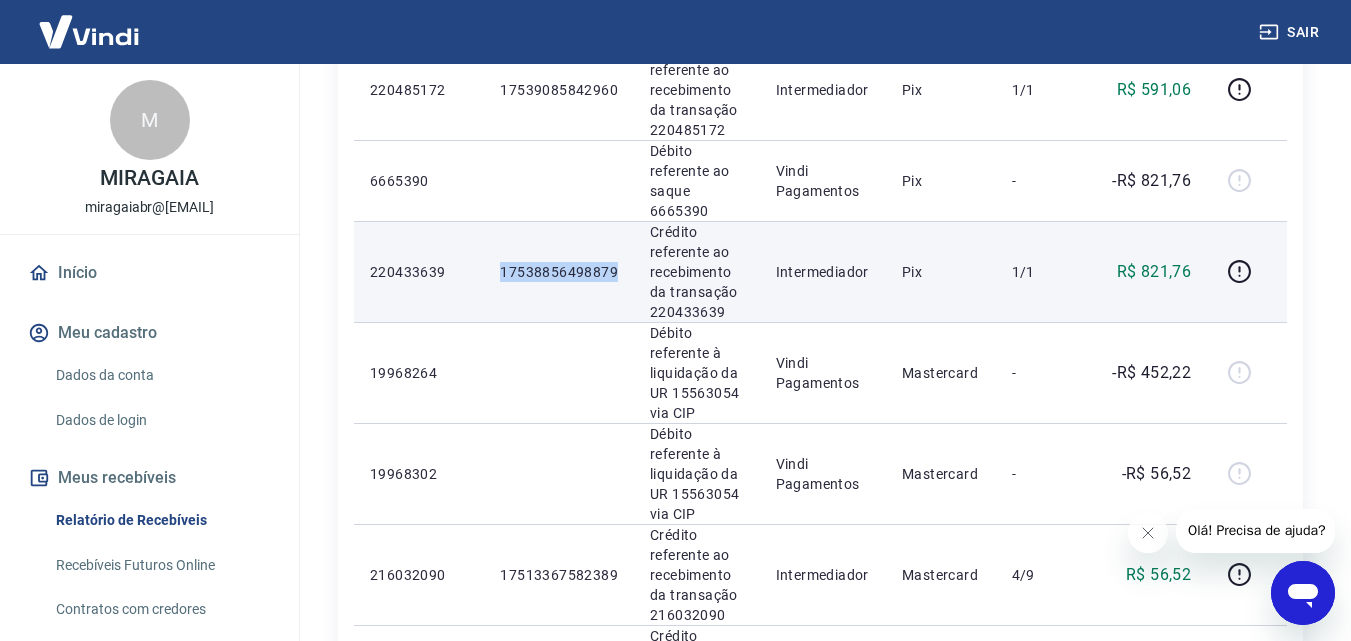 drag, startPoint x: 615, startPoint y: 267, endPoint x: 544, endPoint y: 292, distance: 75.272835 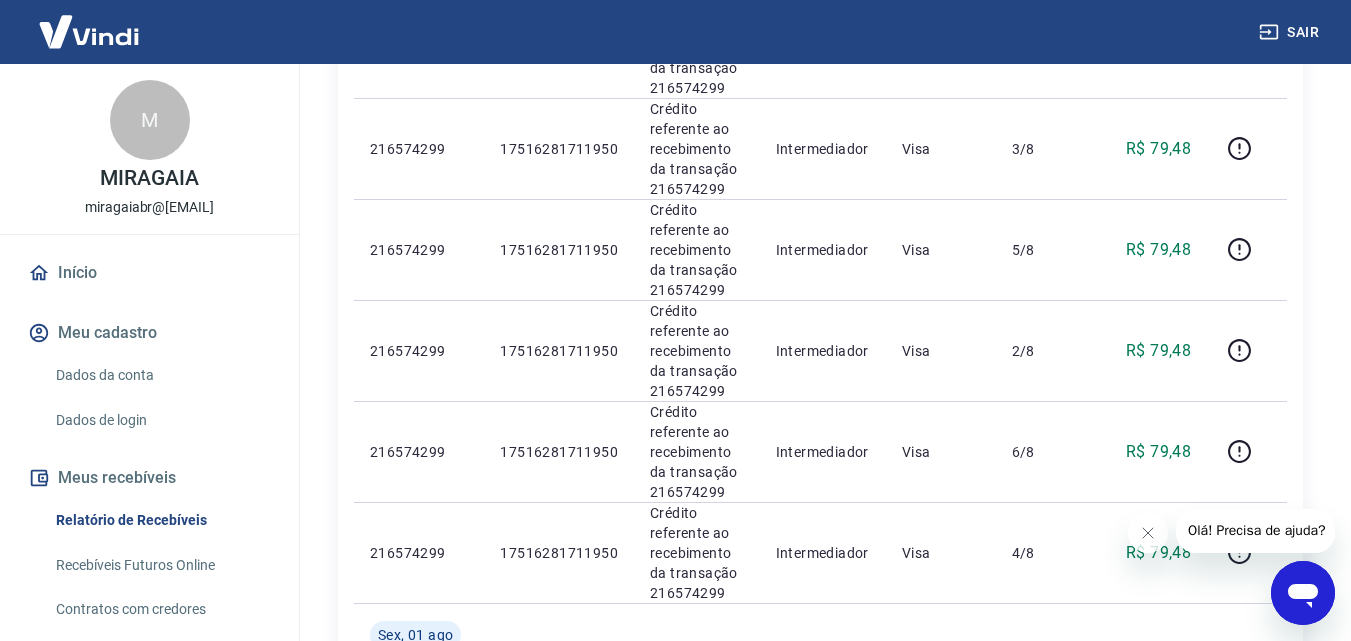 scroll, scrollTop: 118, scrollLeft: 0, axis: vertical 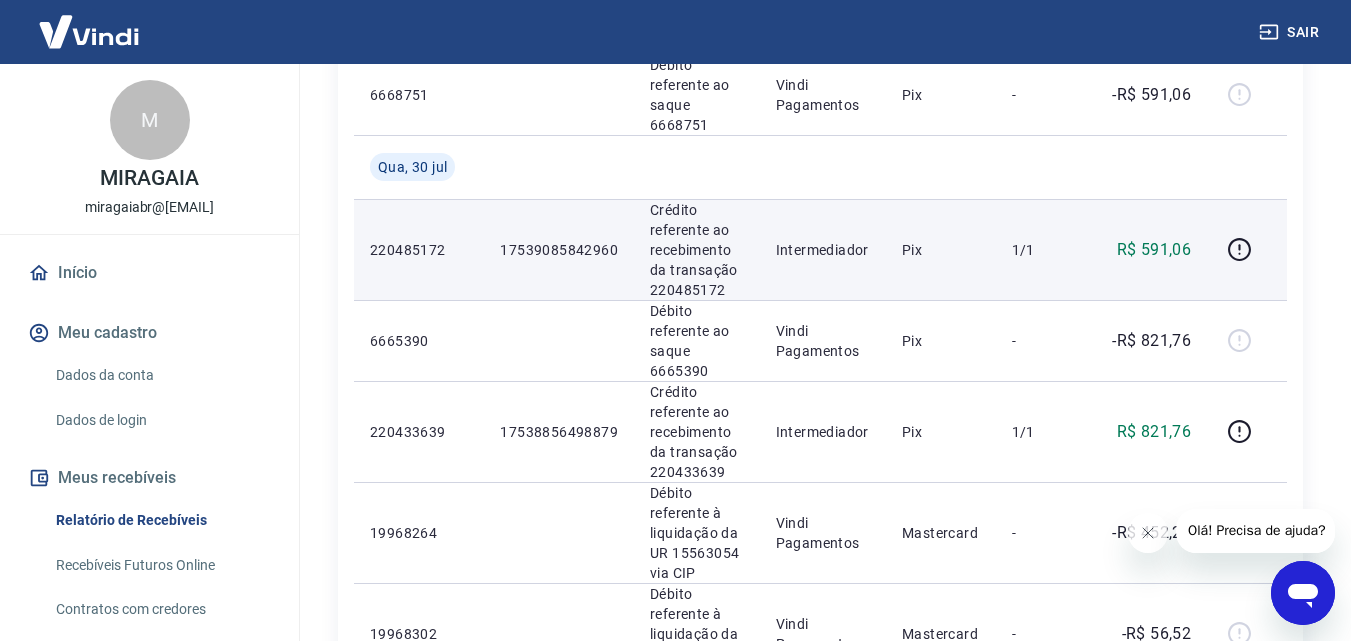 click on "17539085842960" at bounding box center (559, 250) 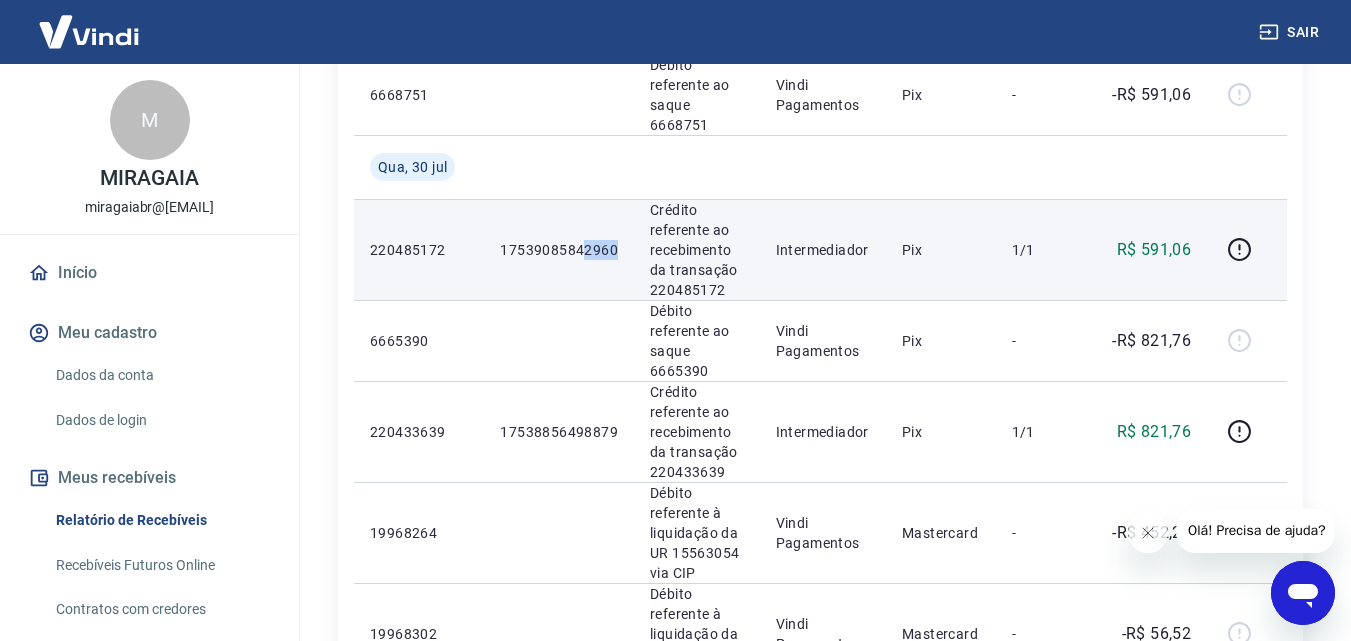 drag, startPoint x: 613, startPoint y: 245, endPoint x: 524, endPoint y: 243, distance: 89.02247 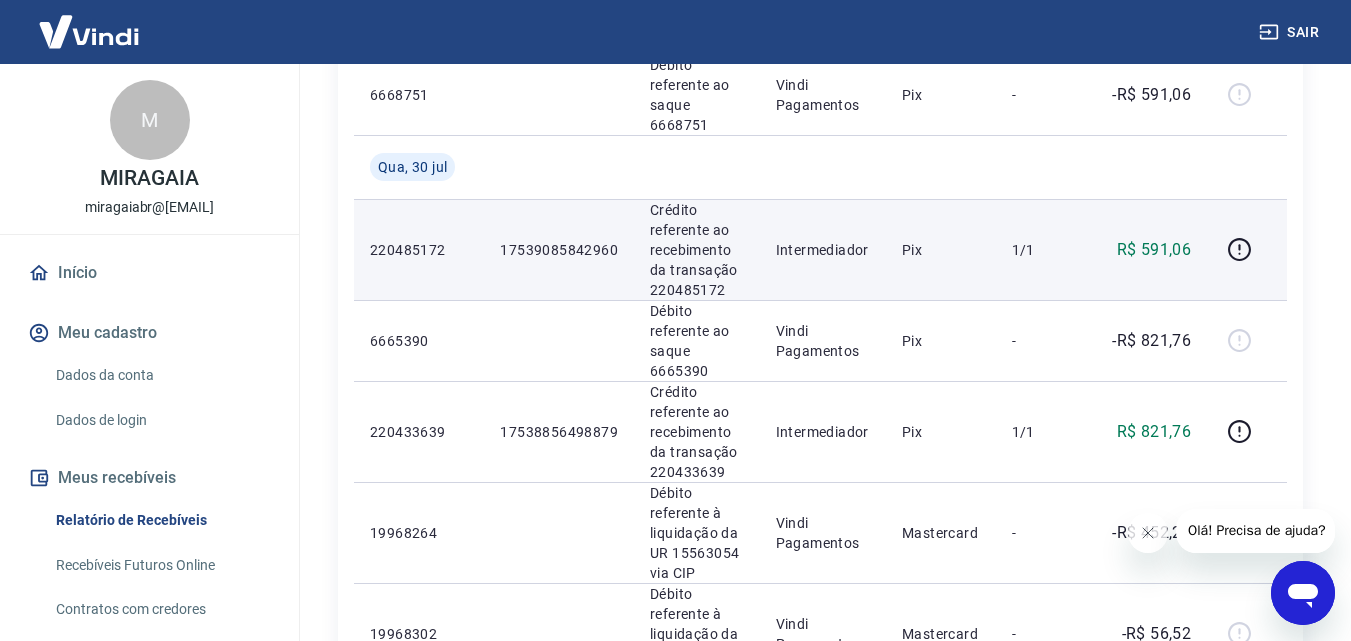 click on "17539085842960" at bounding box center (559, 250) 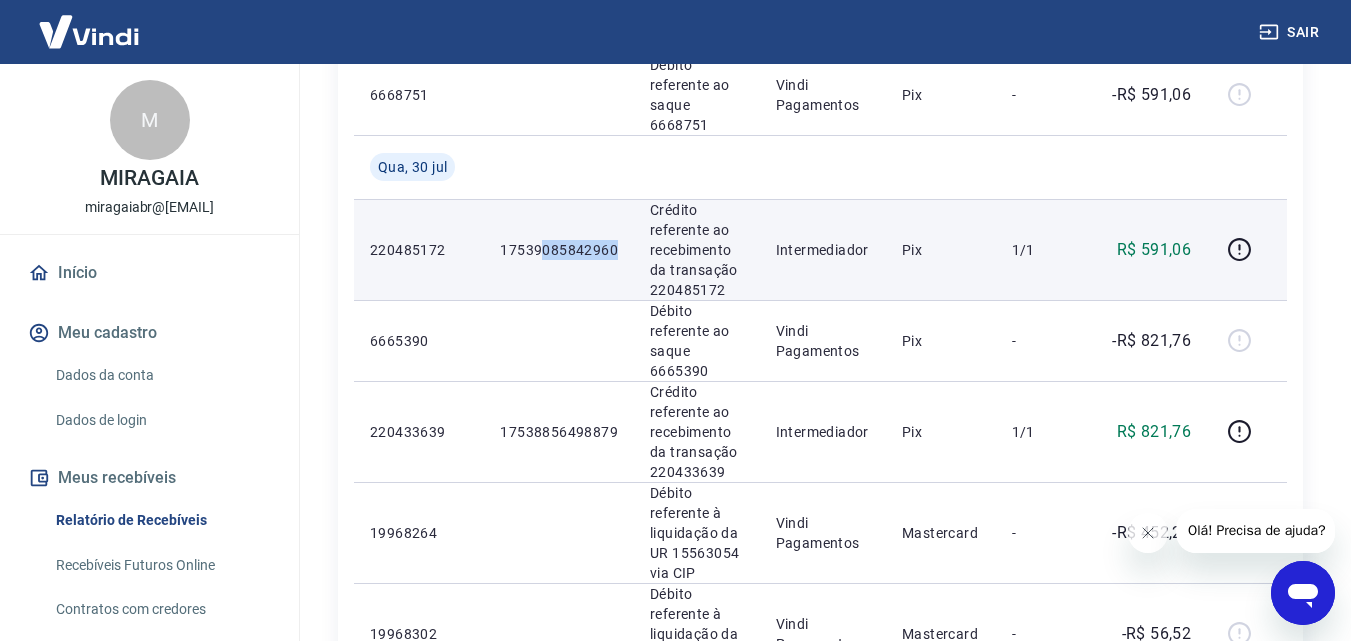 drag, startPoint x: 617, startPoint y: 243, endPoint x: 542, endPoint y: 250, distance: 75.32596 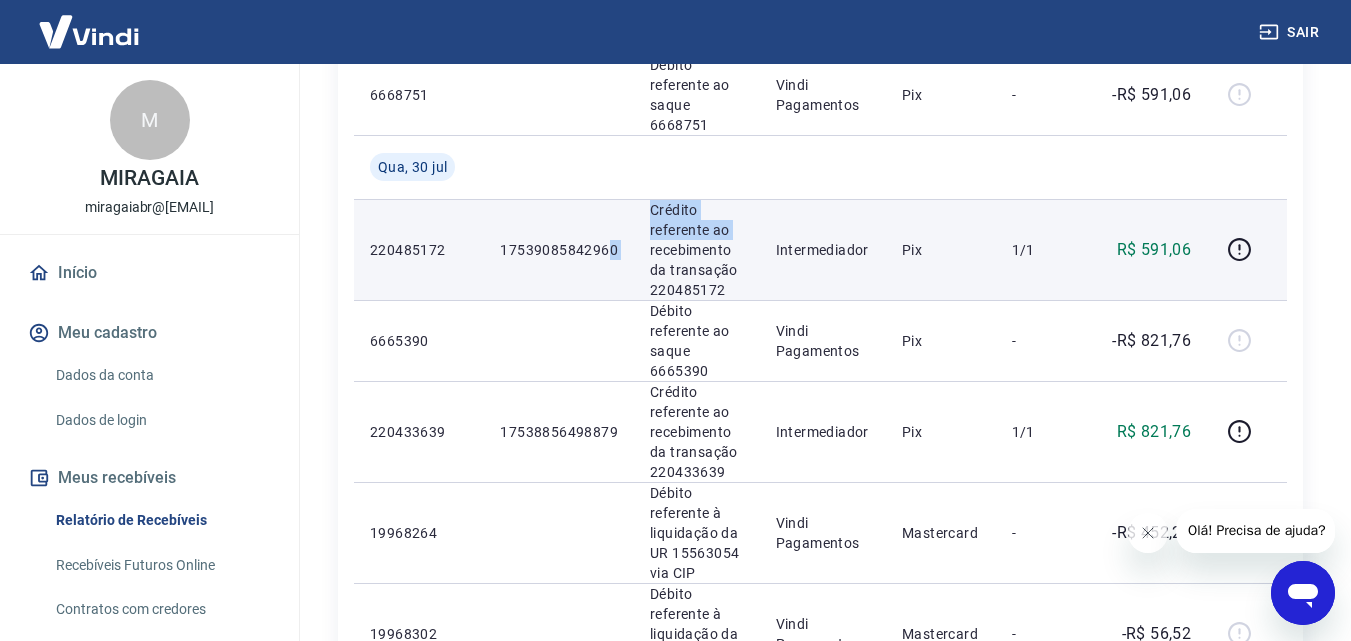 drag, startPoint x: 634, startPoint y: 243, endPoint x: 600, endPoint y: 242, distance: 34.0147 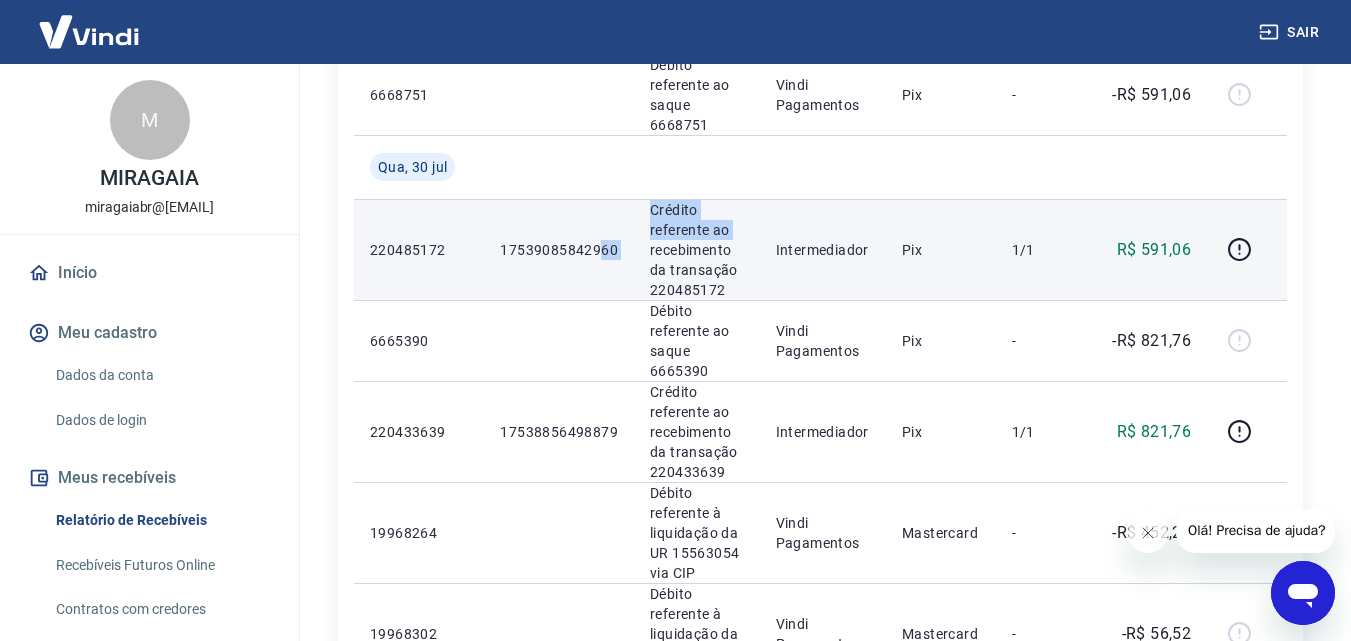 click on "17539085842960" at bounding box center (559, 250) 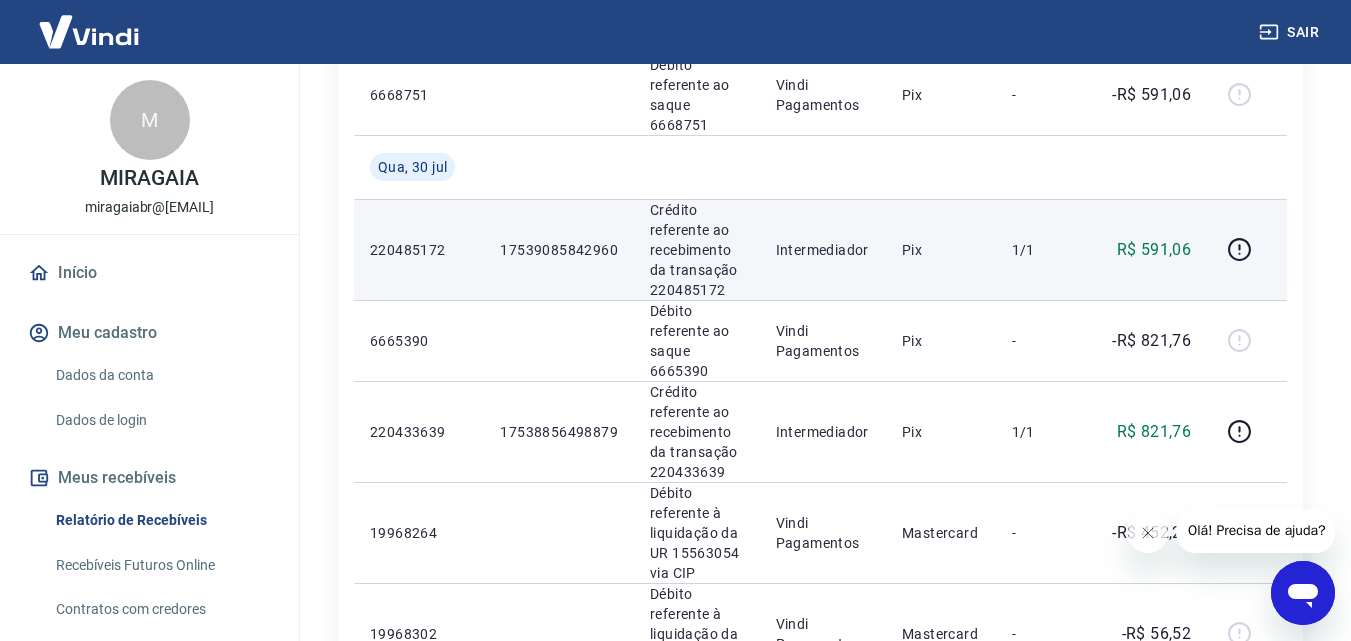 click on "17539085842960" at bounding box center (559, 250) 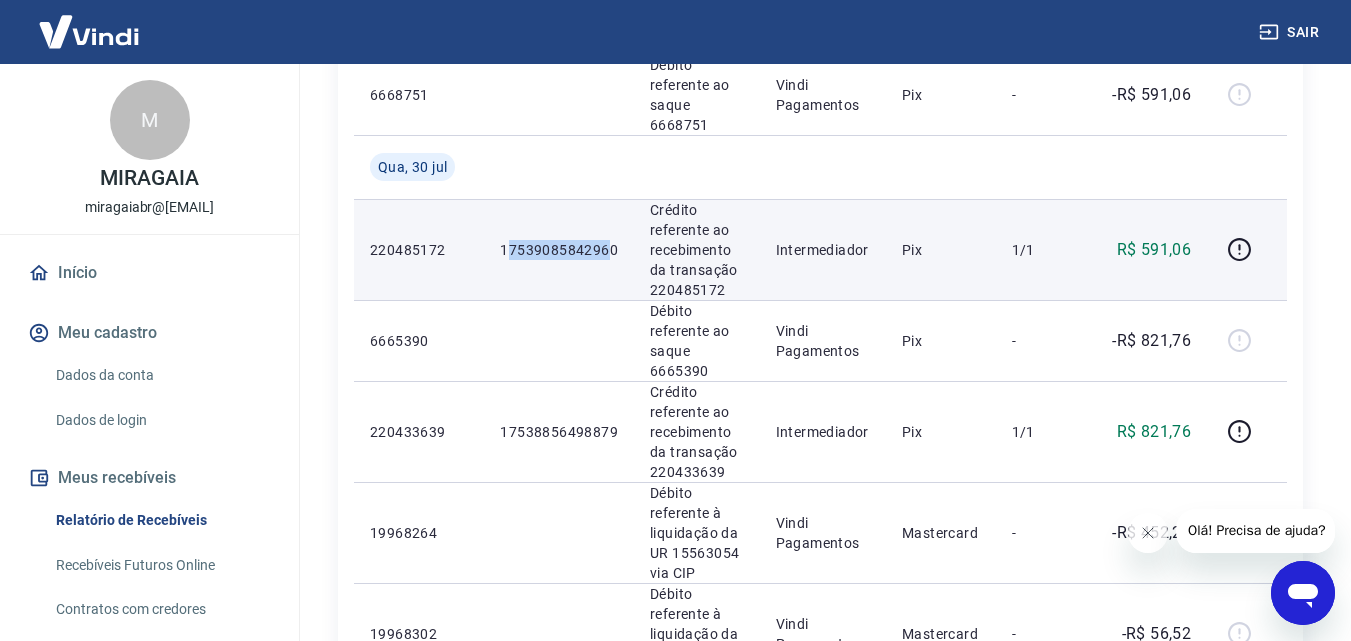 drag, startPoint x: 610, startPoint y: 247, endPoint x: 506, endPoint y: 248, distance: 104.00481 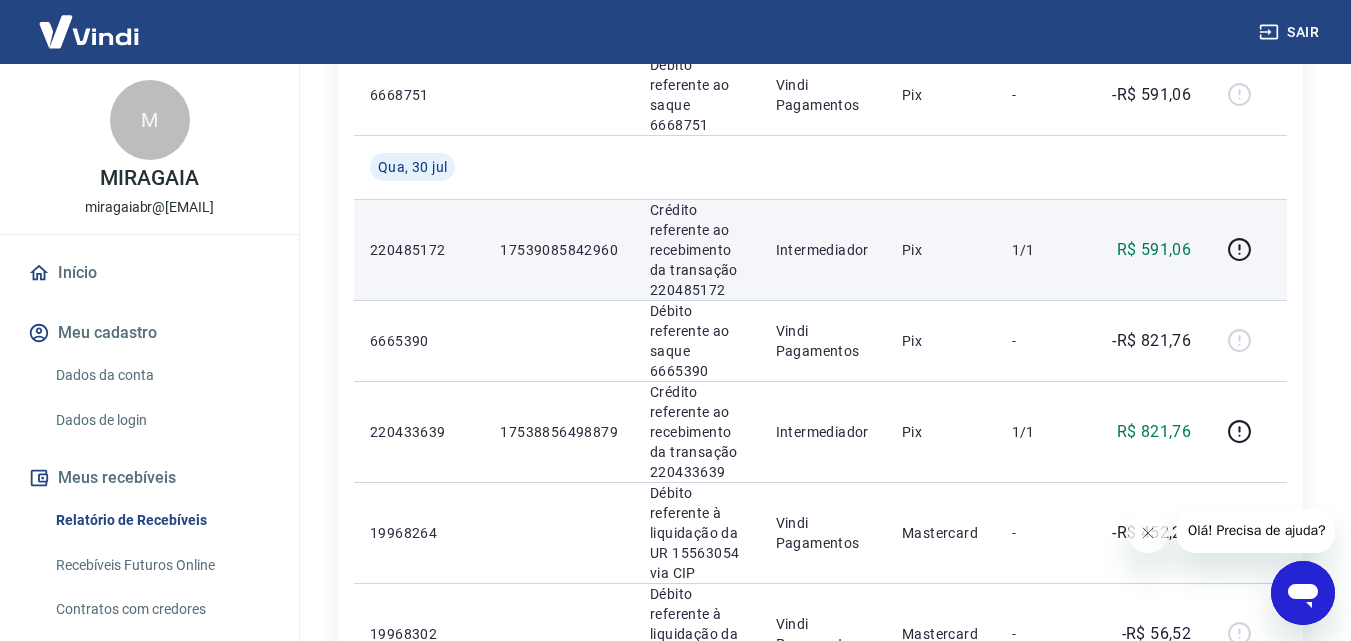 click on "220485172" at bounding box center (419, 249) 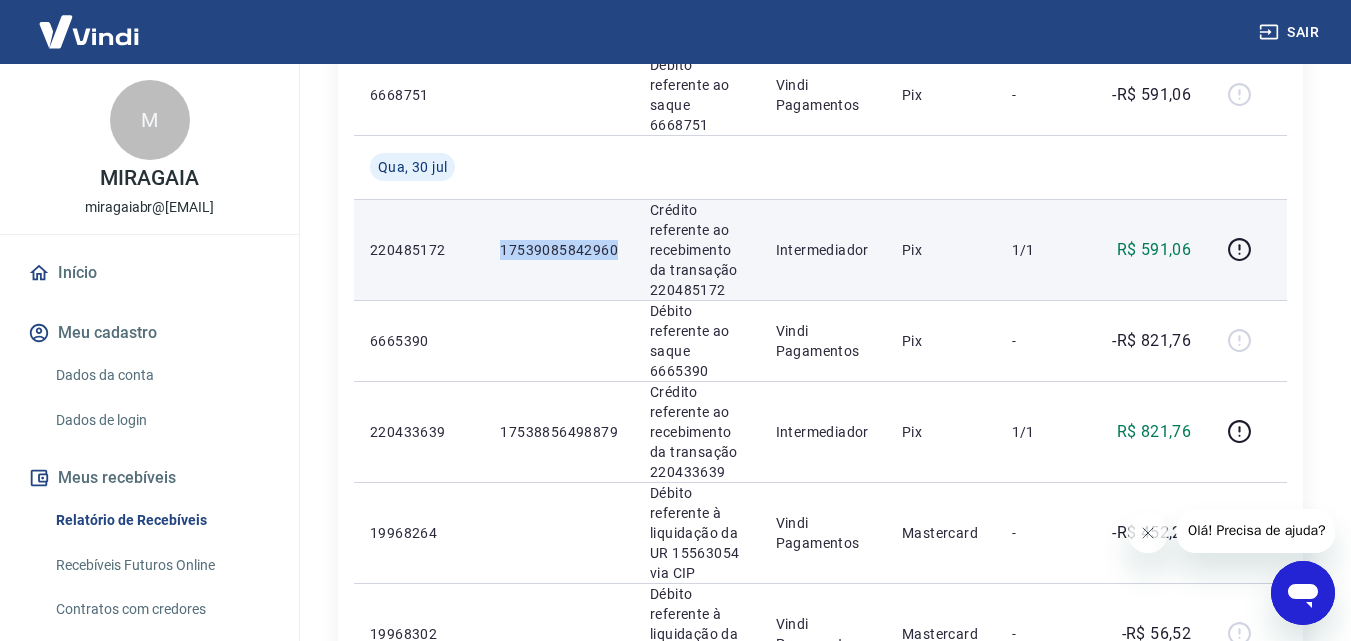 drag, startPoint x: 616, startPoint y: 243, endPoint x: 477, endPoint y: 253, distance: 139.35925 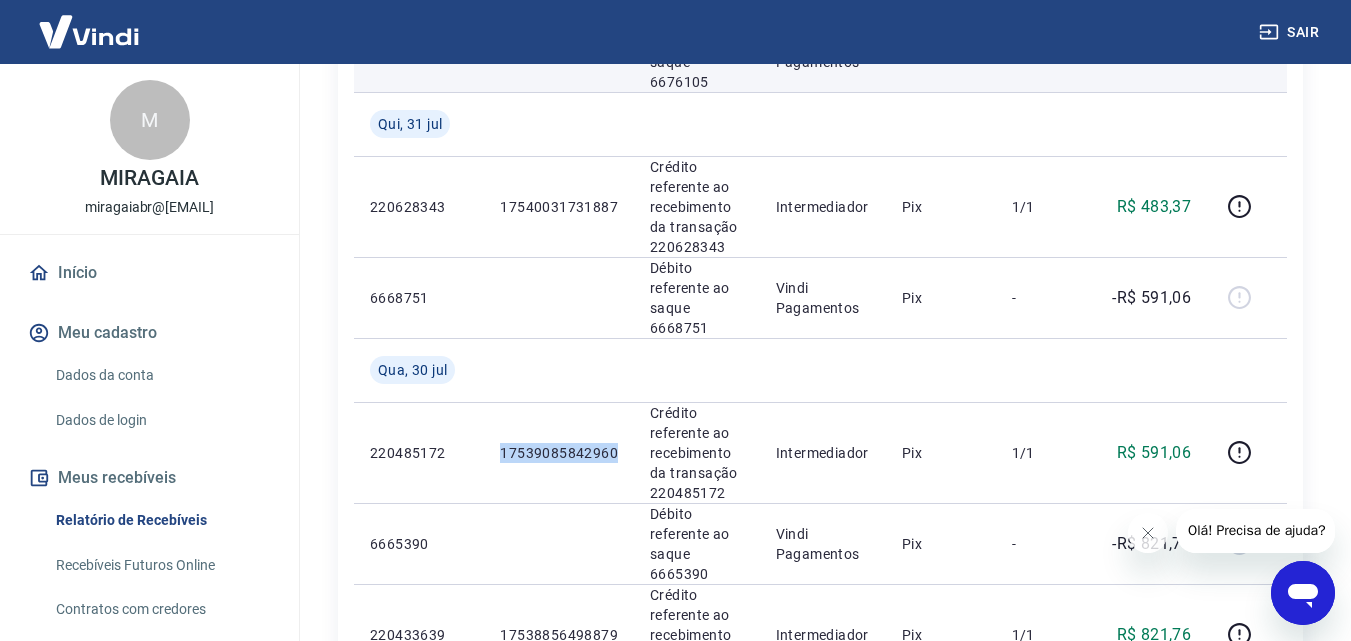 scroll, scrollTop: 1438, scrollLeft: 0, axis: vertical 